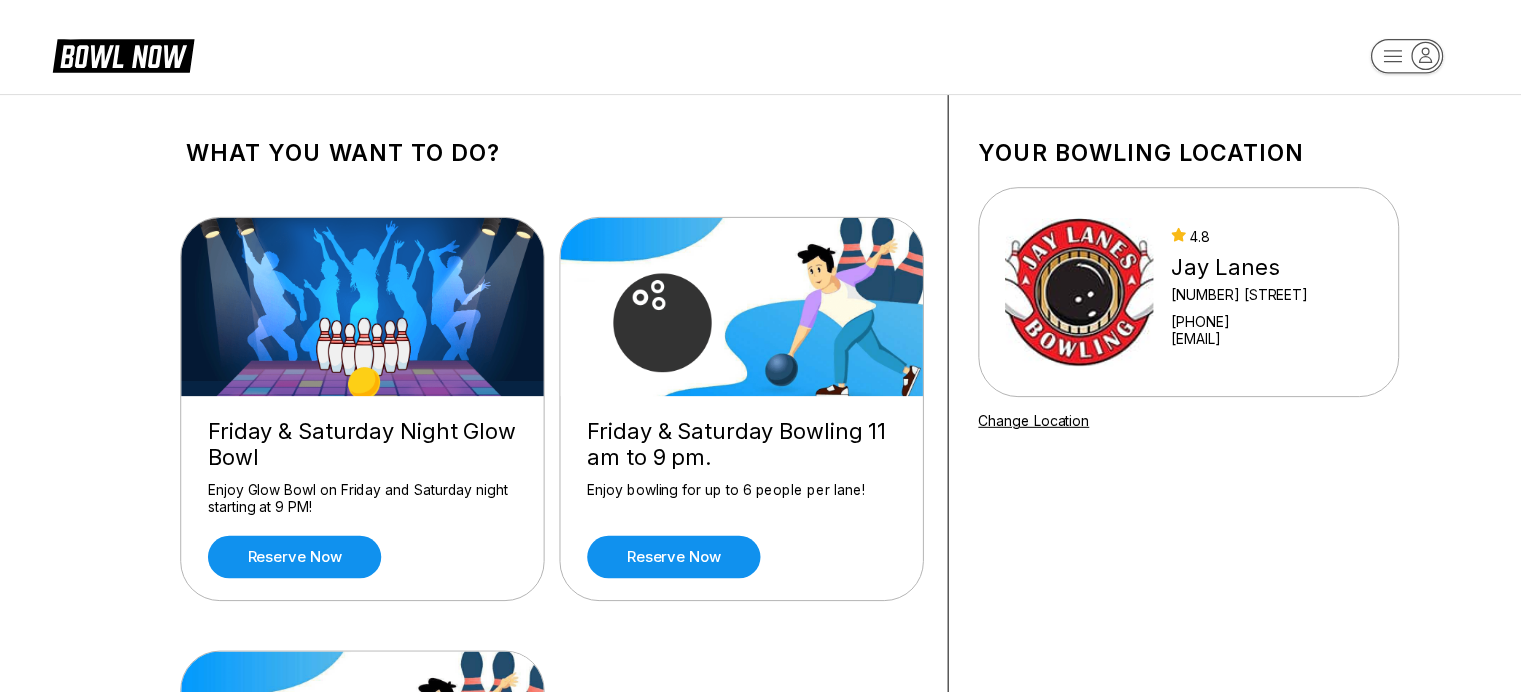 scroll, scrollTop: 0, scrollLeft: 0, axis: both 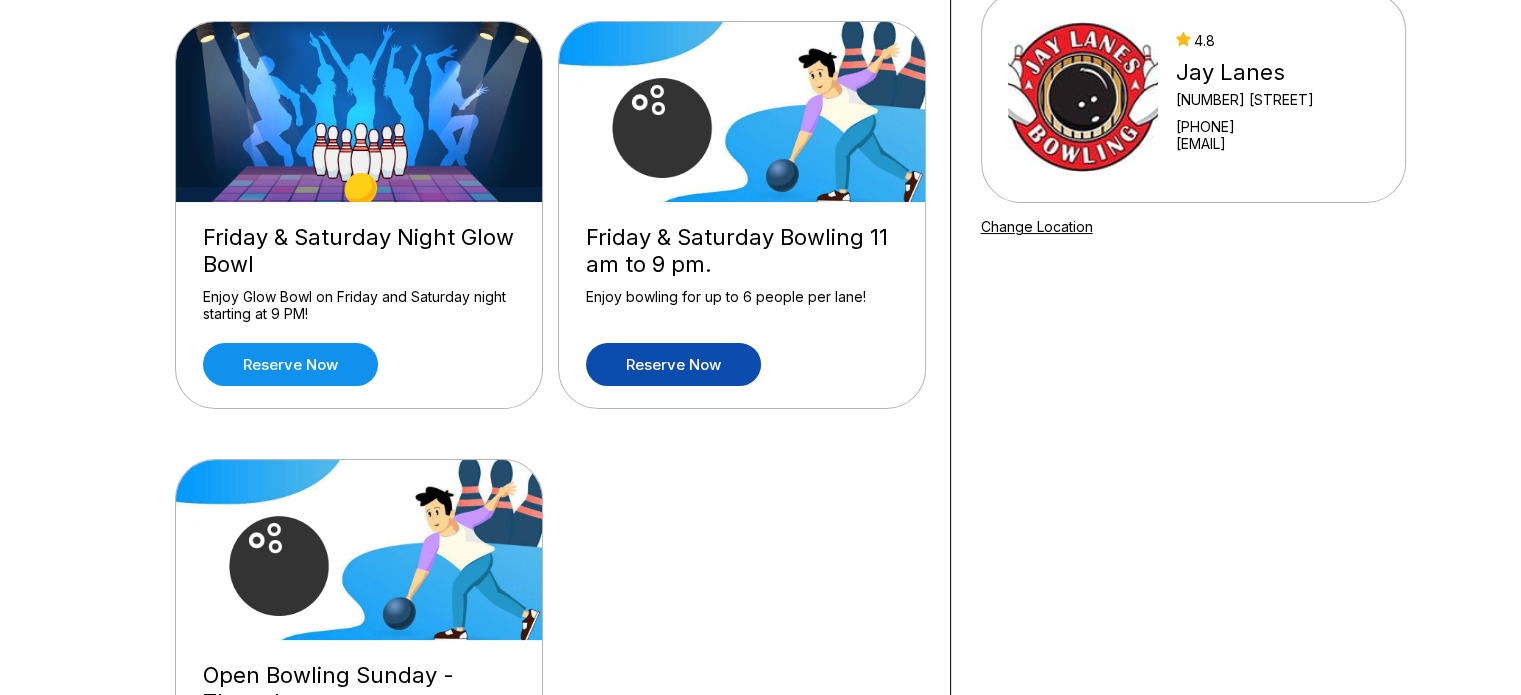 click on "Reserve now" at bounding box center (673, 364) 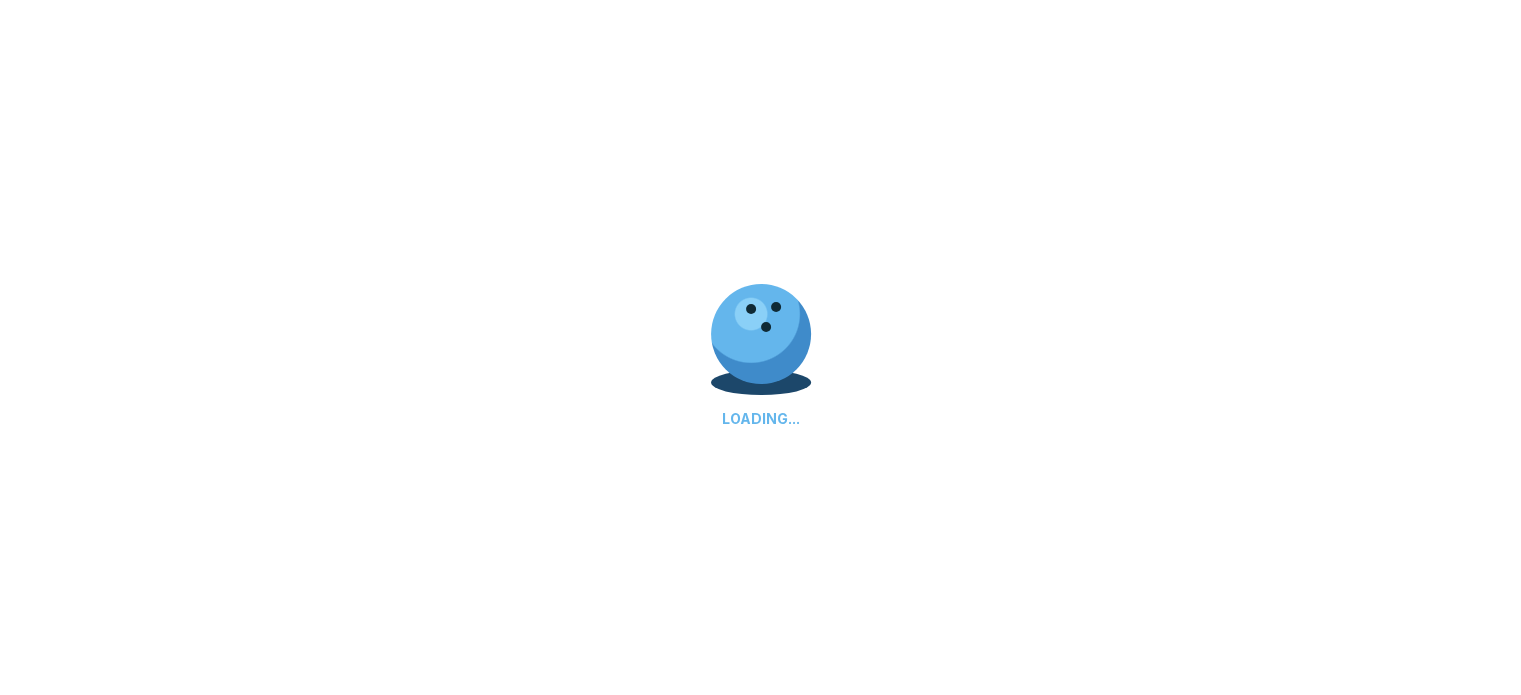 scroll, scrollTop: 0, scrollLeft: 0, axis: both 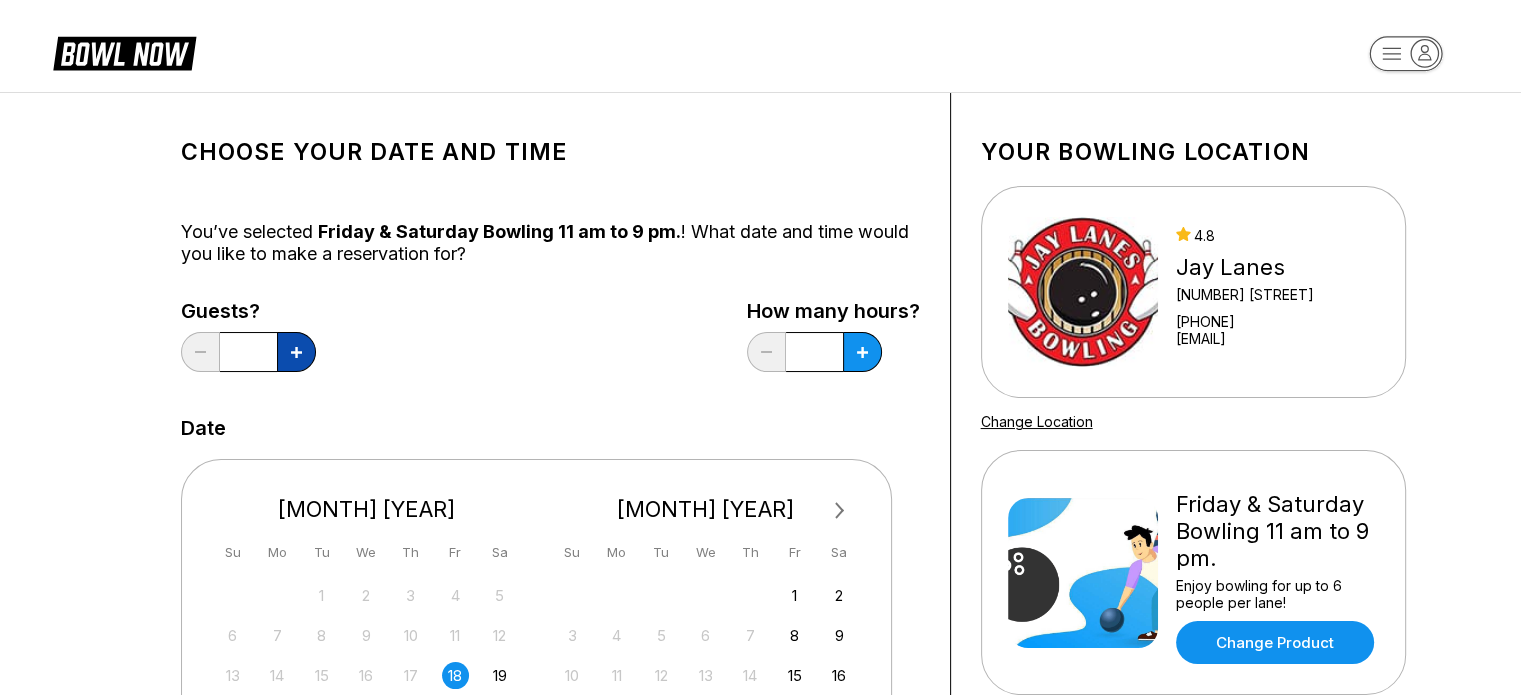 click at bounding box center [296, 352] 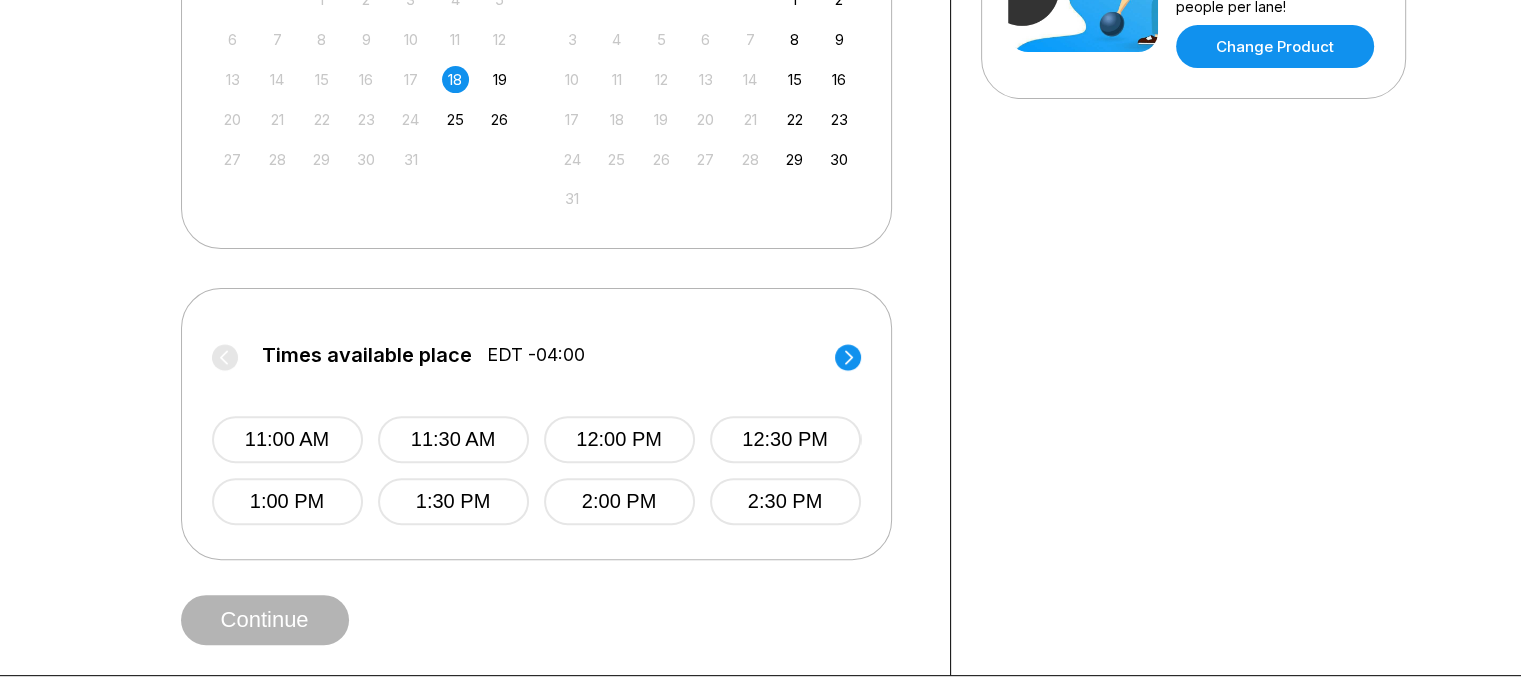scroll, scrollTop: 595, scrollLeft: 0, axis: vertical 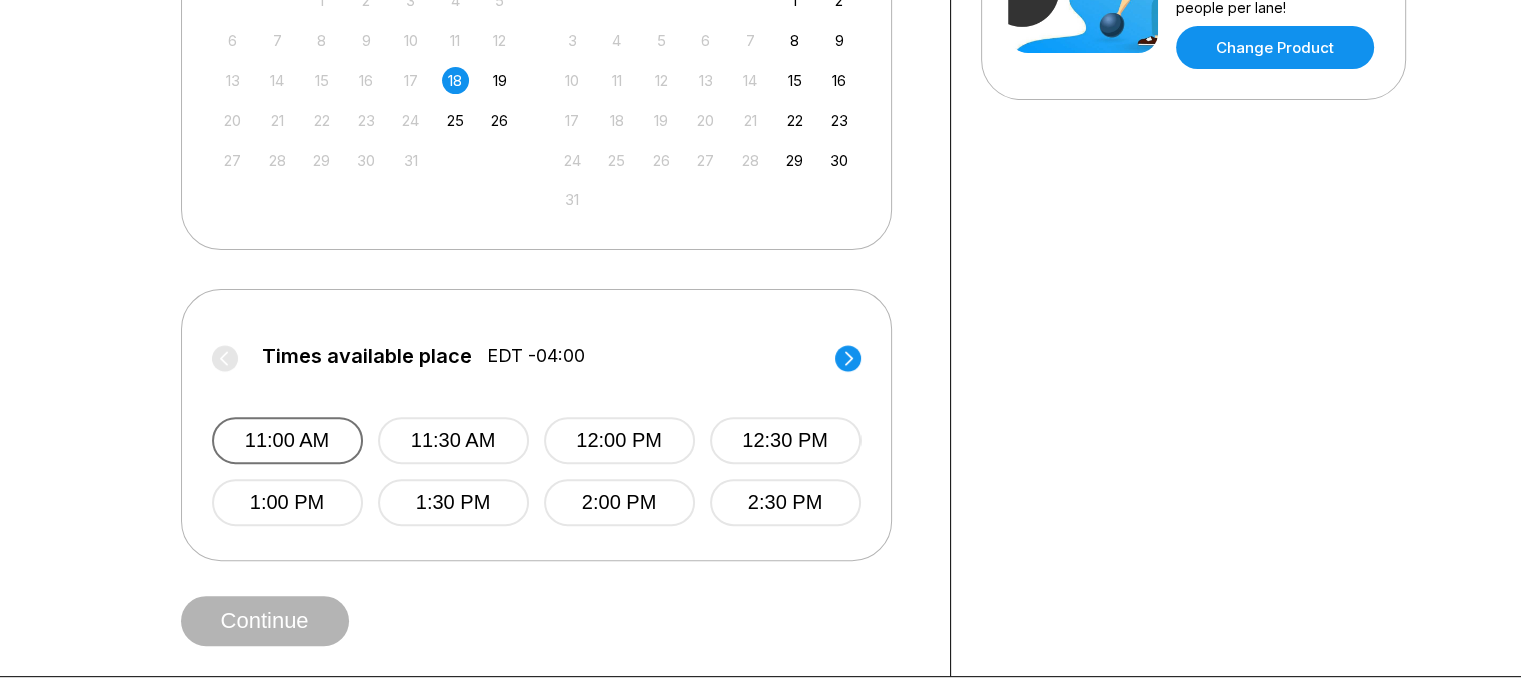 click on "11:00 AM" at bounding box center (287, 440) 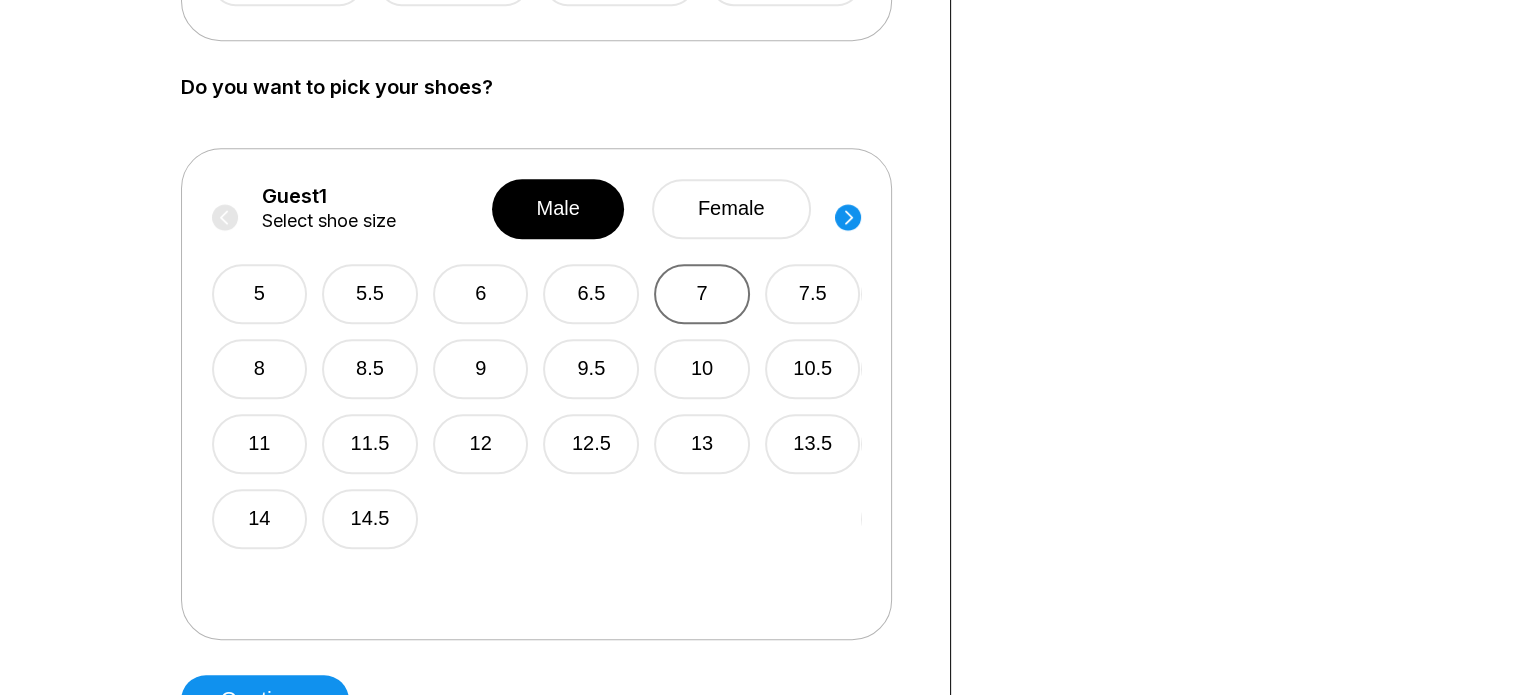 scroll, scrollTop: 1070, scrollLeft: 0, axis: vertical 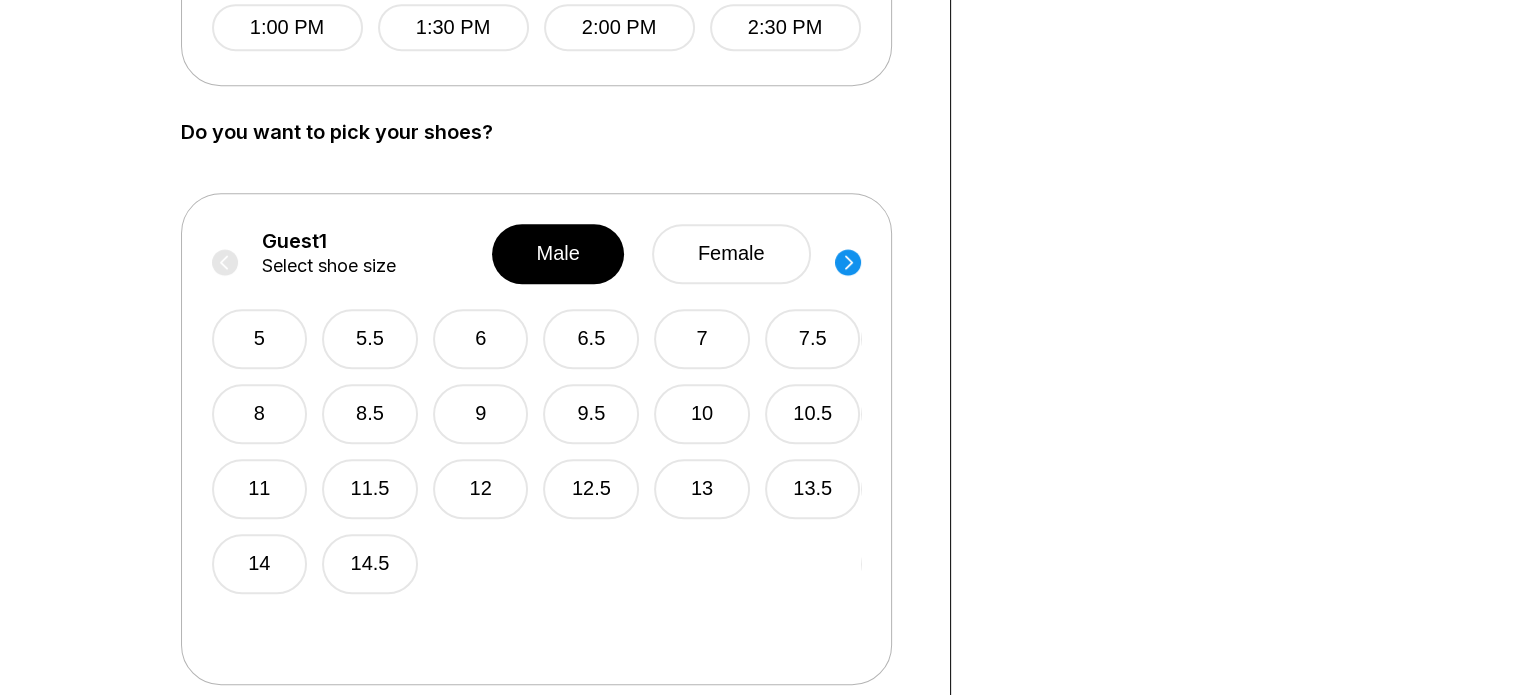 click 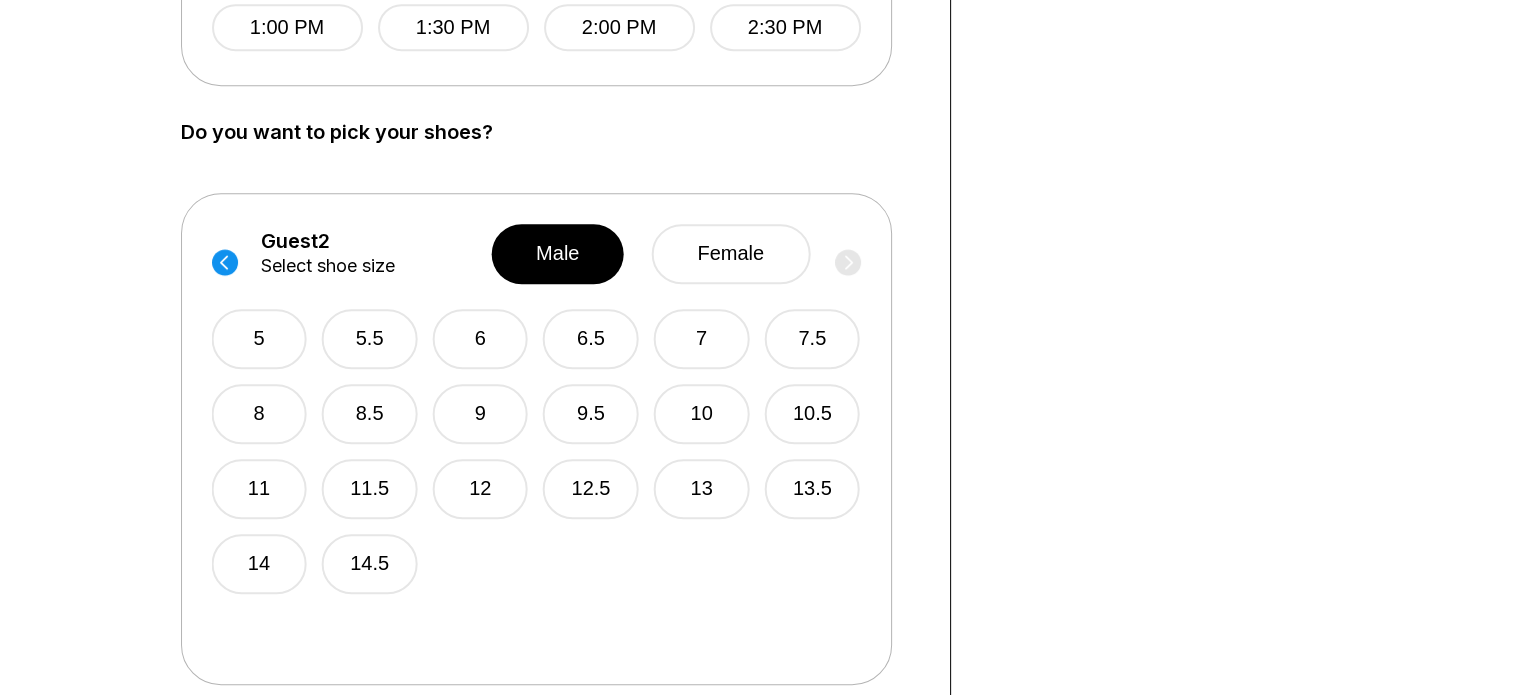 click 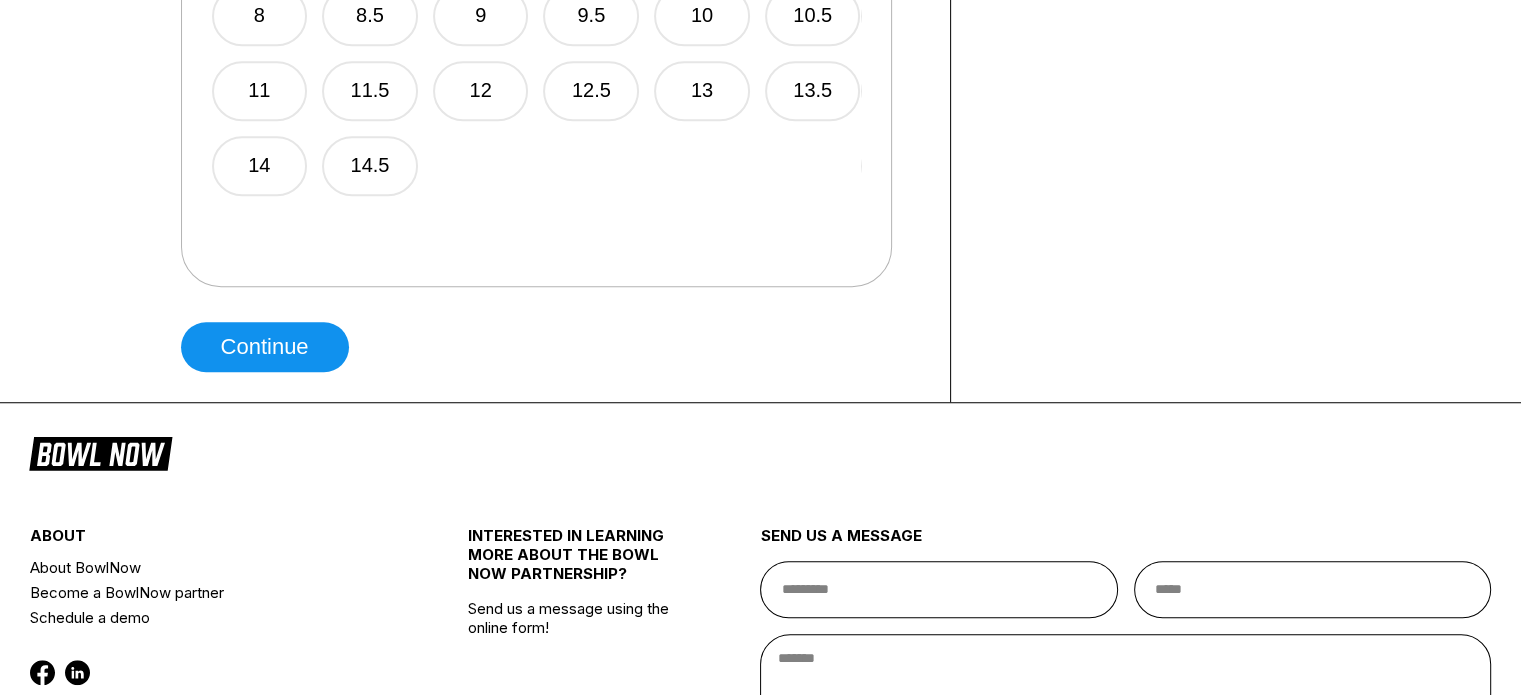 scroll, scrollTop: 1472, scrollLeft: 0, axis: vertical 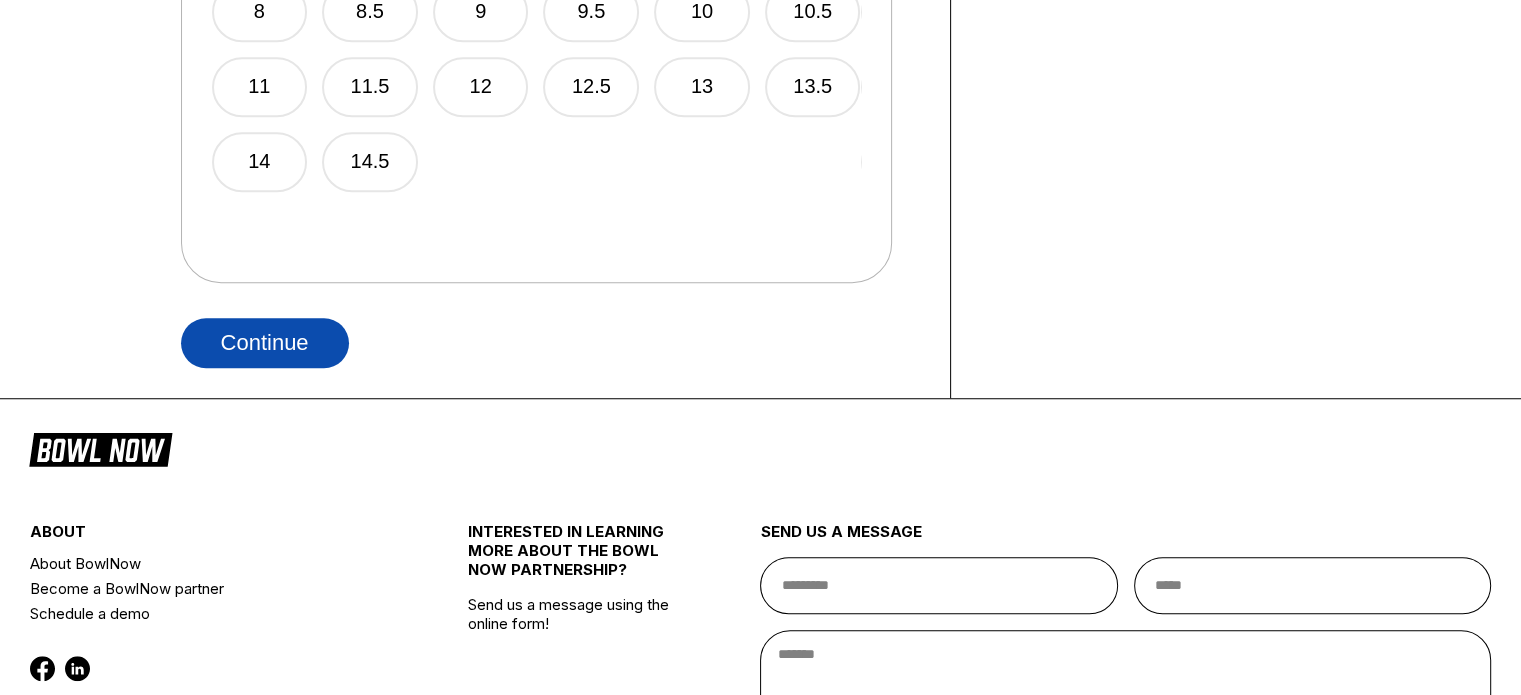 click on "Continue" at bounding box center (265, 343) 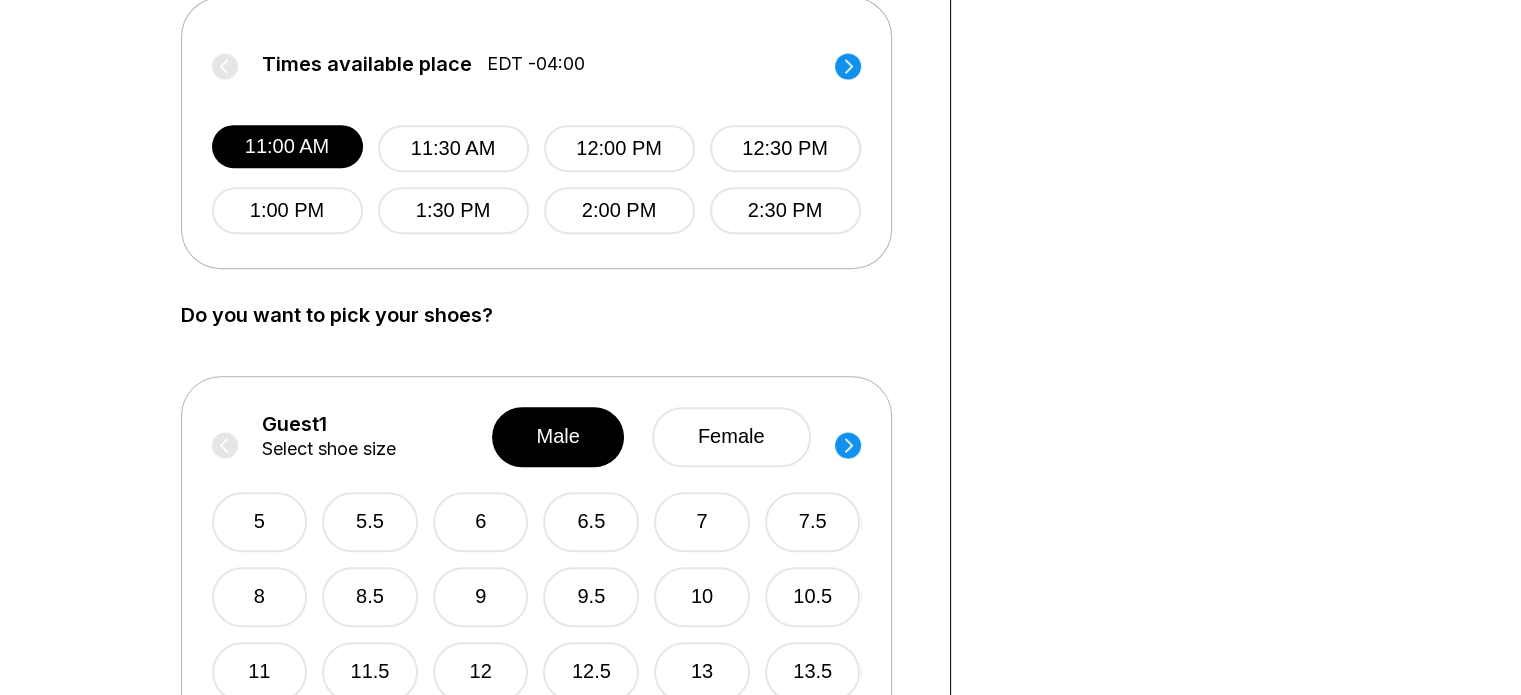 scroll, scrollTop: 888, scrollLeft: 0, axis: vertical 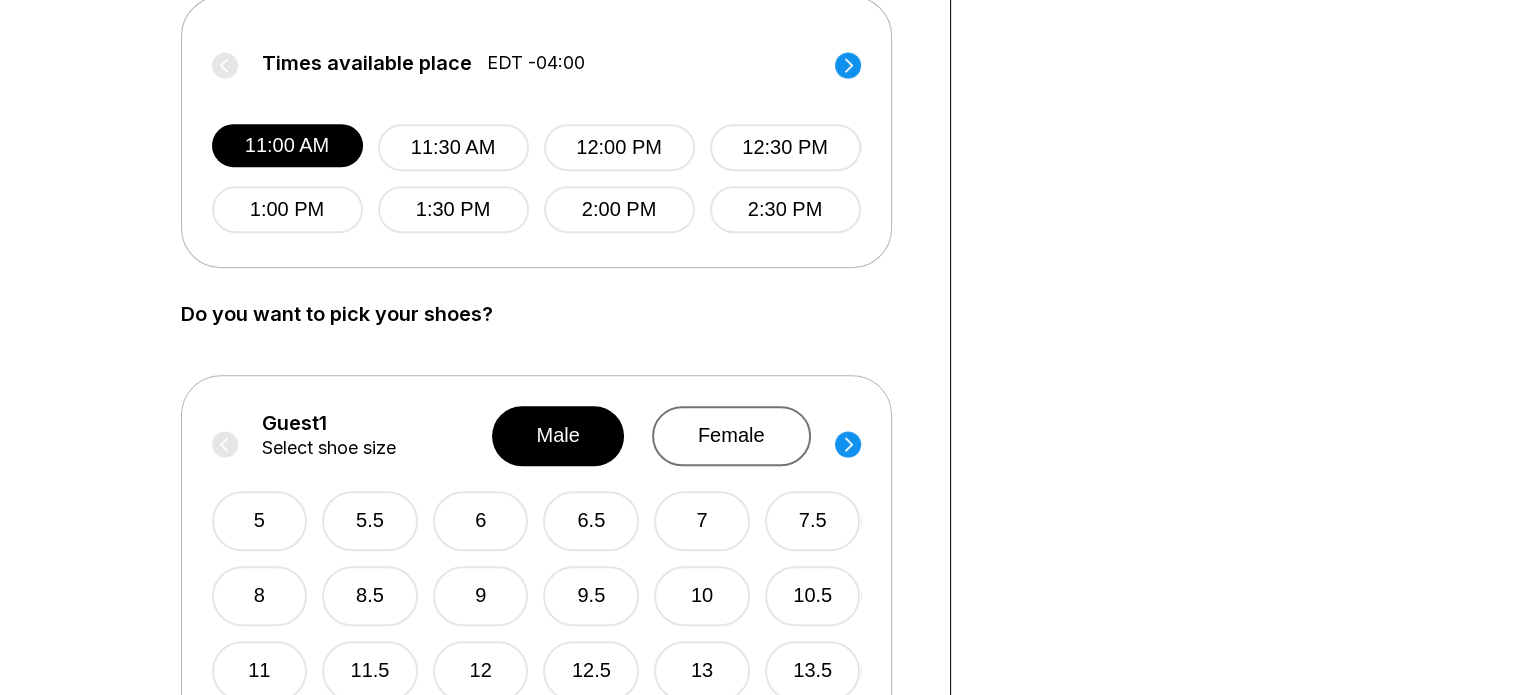 click on "female" at bounding box center (731, 436) 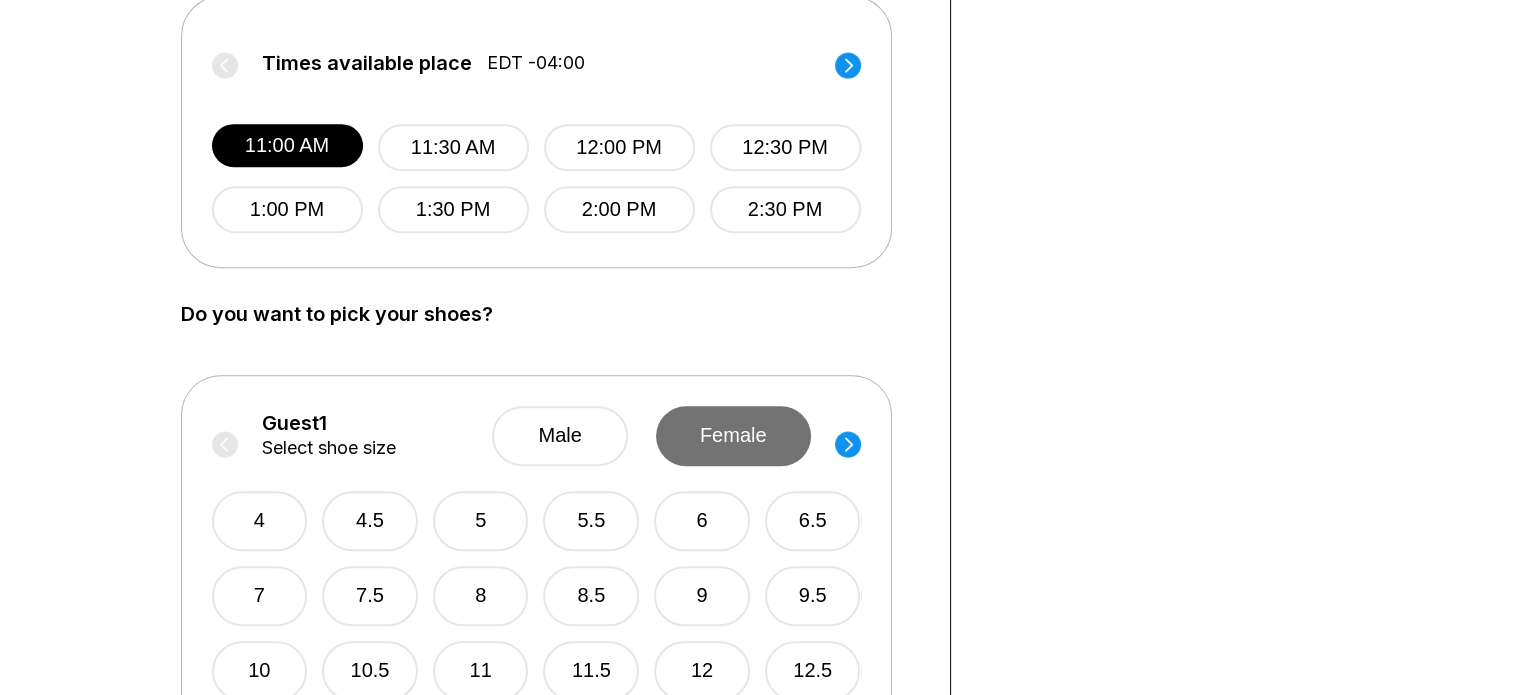 scroll, scrollTop: 1156, scrollLeft: 0, axis: vertical 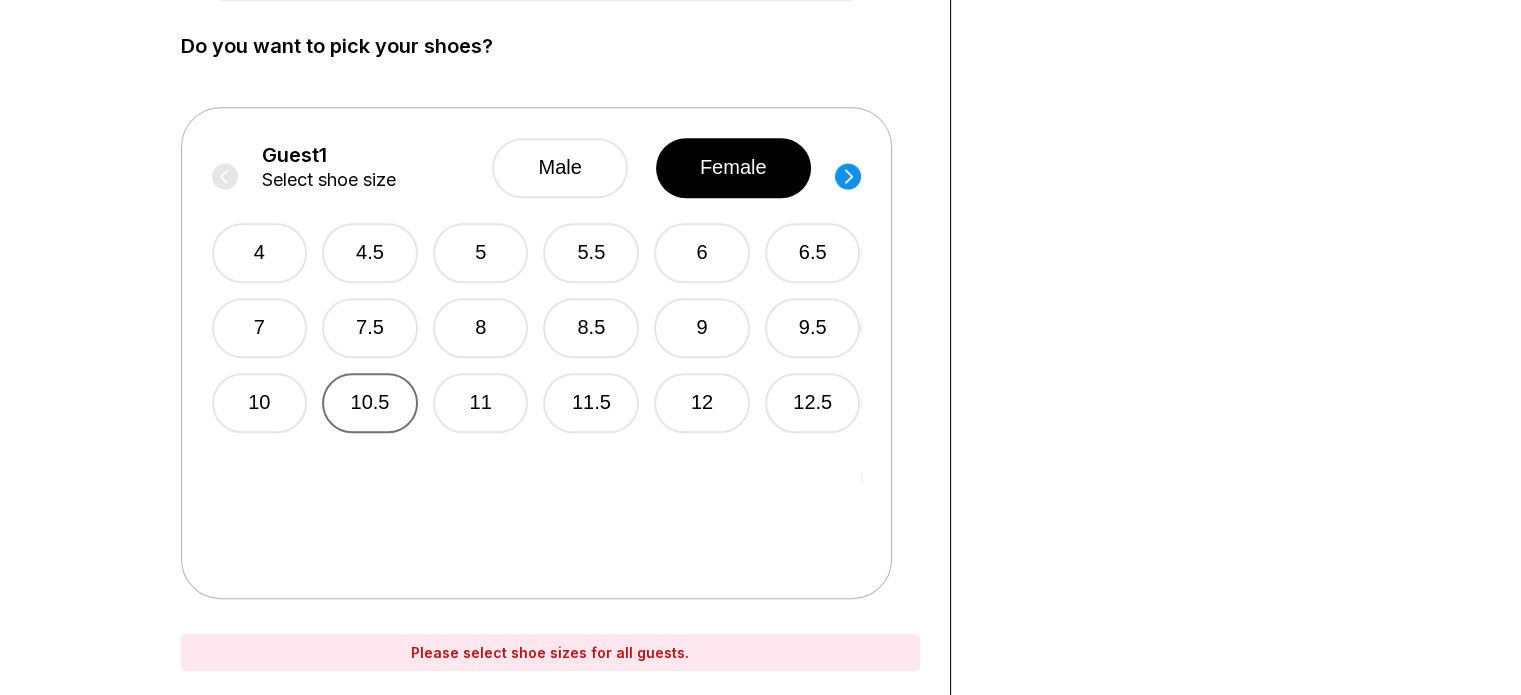 click on "10.5" at bounding box center [370, 403] 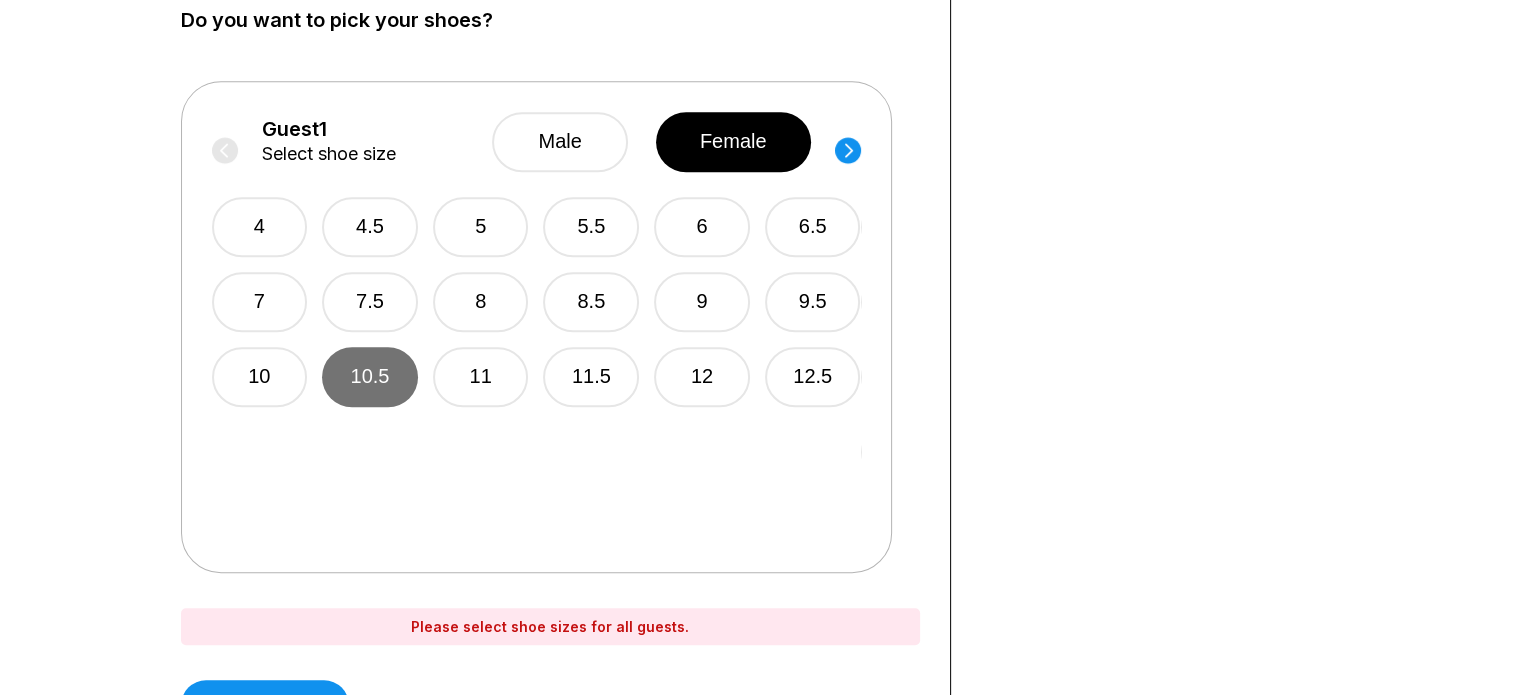 scroll, scrollTop: 1183, scrollLeft: 0, axis: vertical 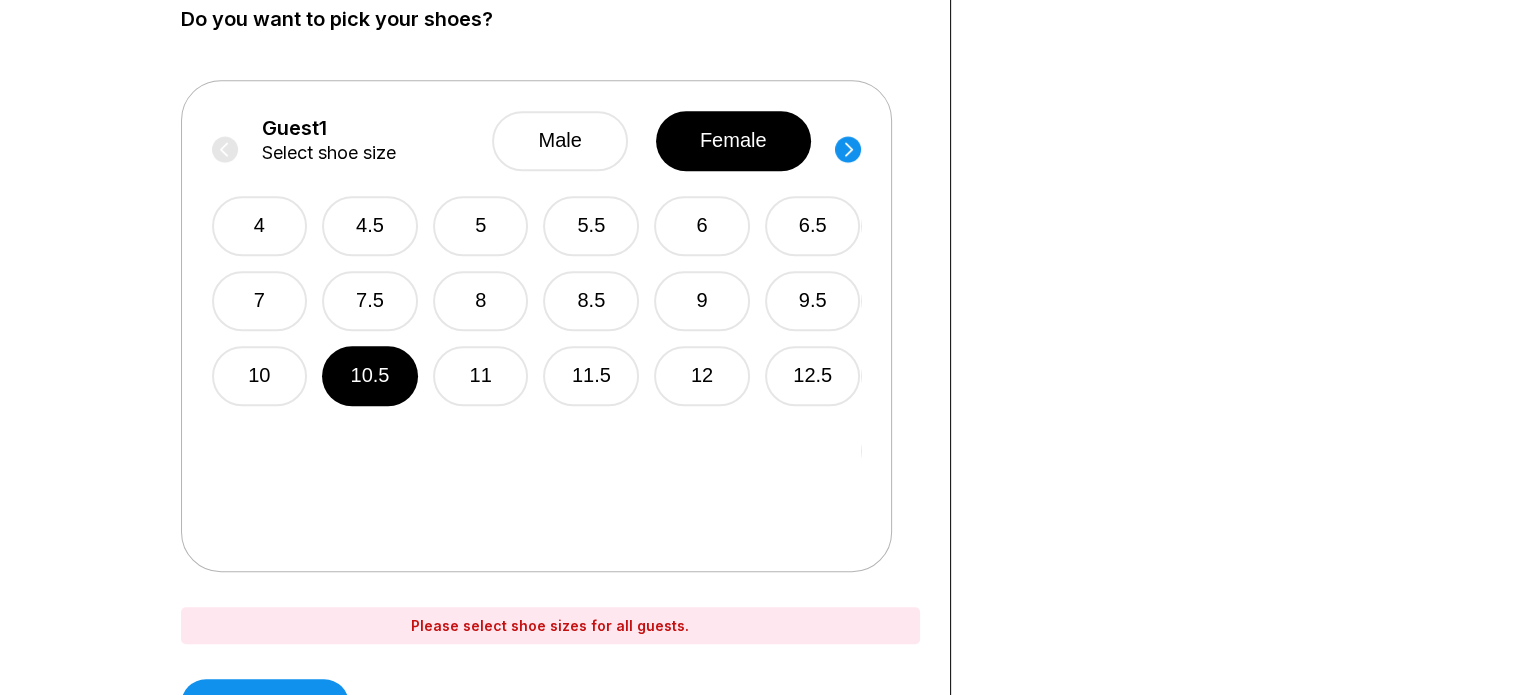 click on "Guest  1  Select shoe size male female 4 4.5 5 5.5 6 6.5 7 7.5 8 8.5 9 9.5 10 10.5 11 11.5 12 12.5 Guest  2  Select shoe size male female 5 5.5 6 6.5 7 7.5 8 8.5 9 9.5 10 10.5 11 11.5 12 12.5 13 13.5 14 14.5" at bounding box center [536, 326] 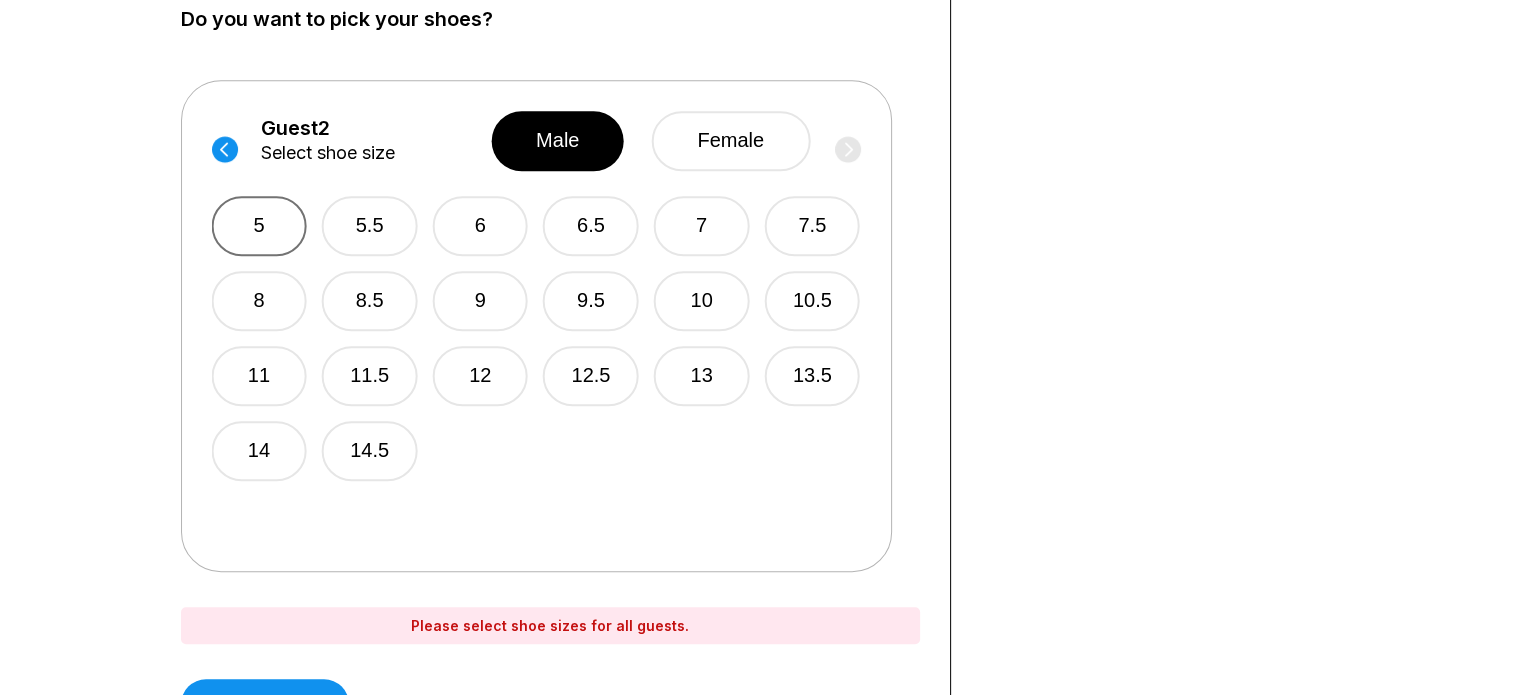 click on "5" at bounding box center [259, 226] 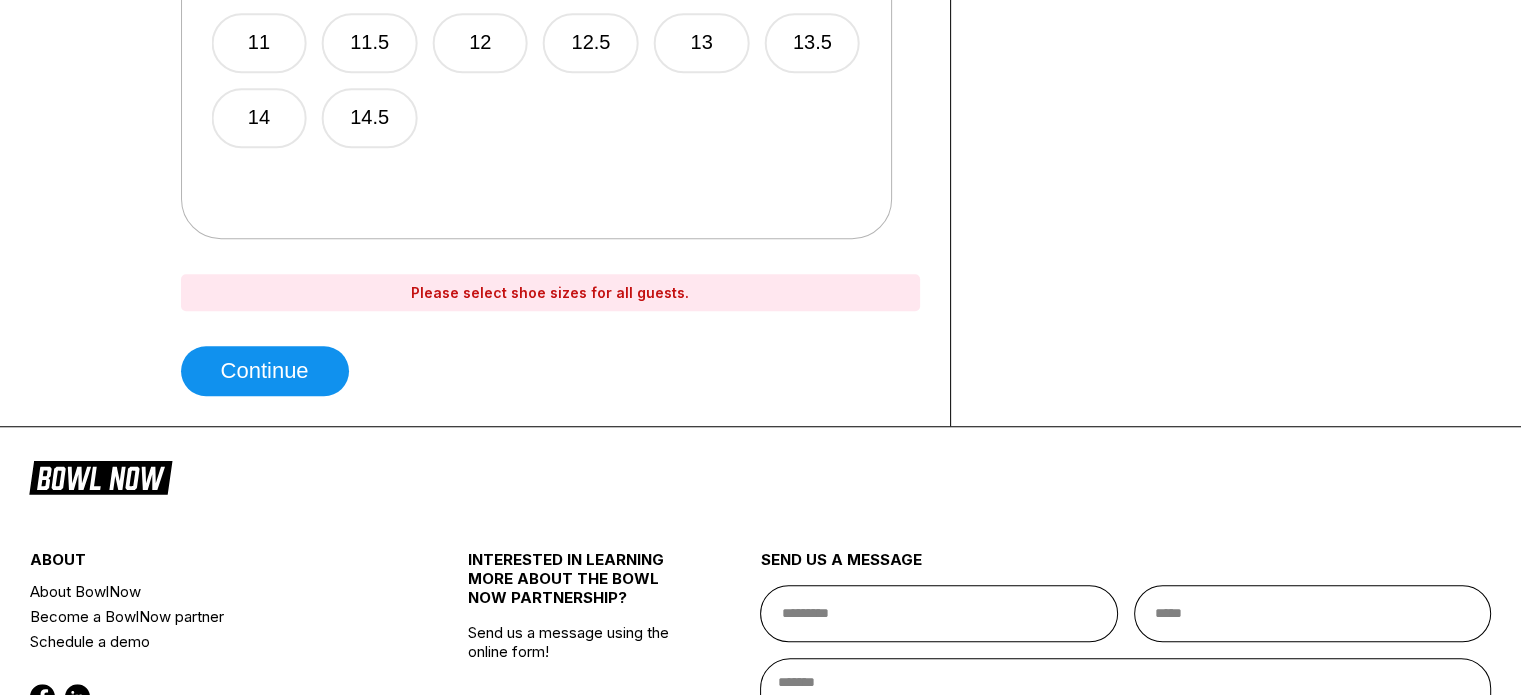 scroll, scrollTop: 1518, scrollLeft: 0, axis: vertical 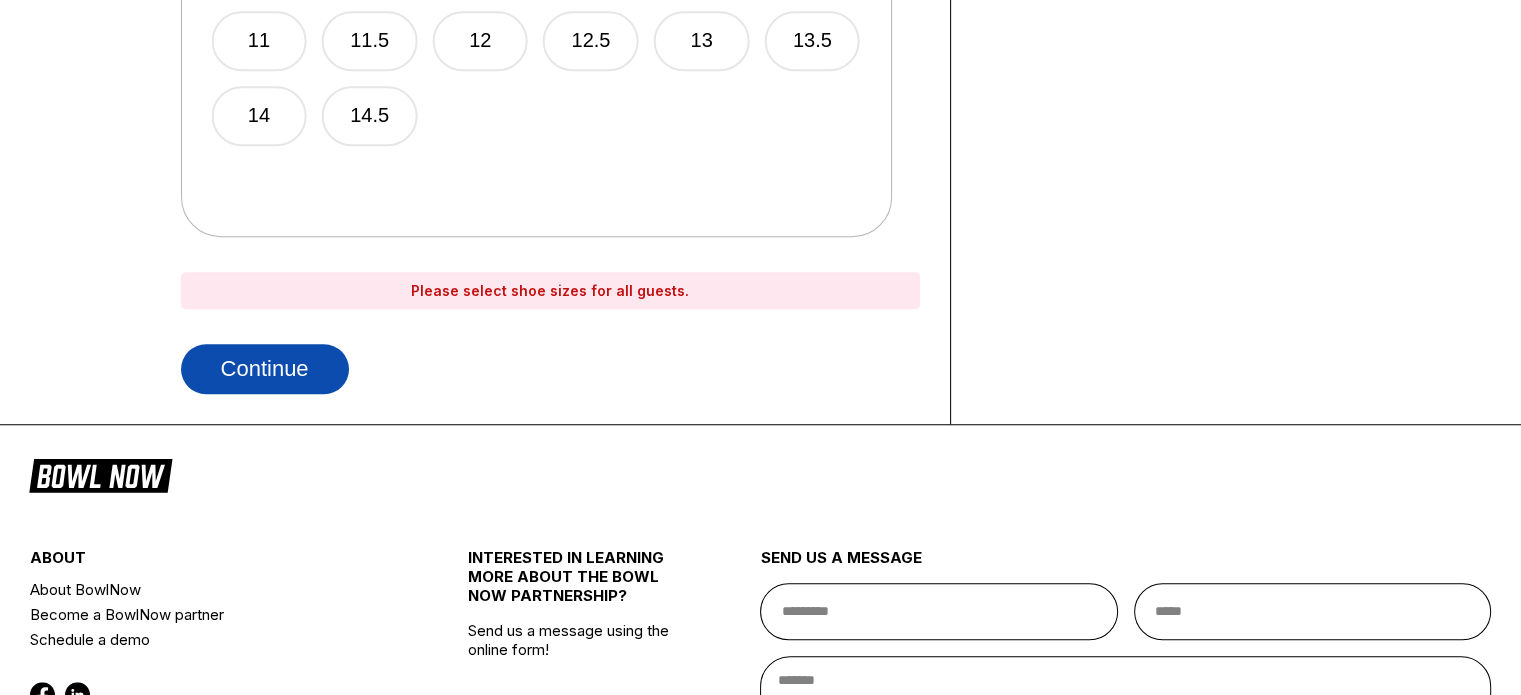 click on "Continue" at bounding box center [265, 369] 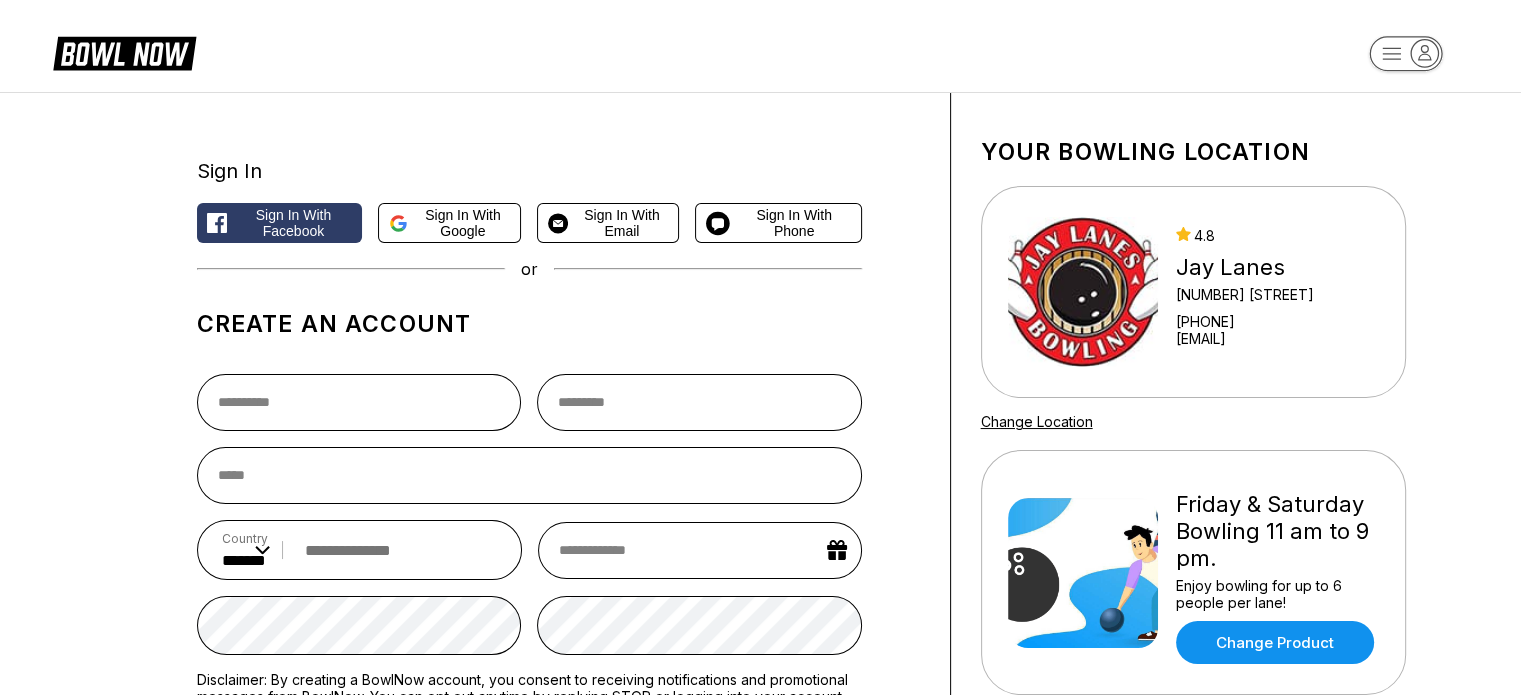 scroll, scrollTop: 0, scrollLeft: 0, axis: both 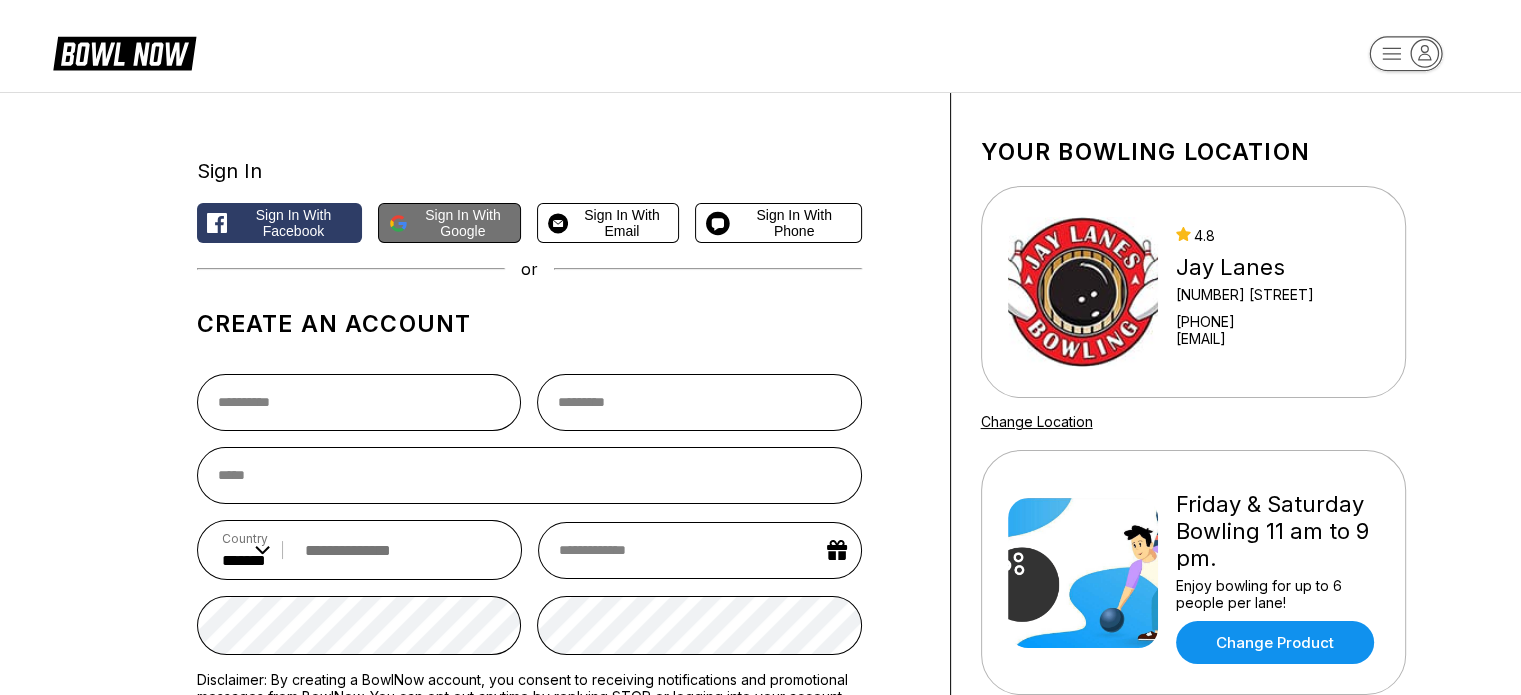 click on "Sign in with Google" at bounding box center [463, 223] 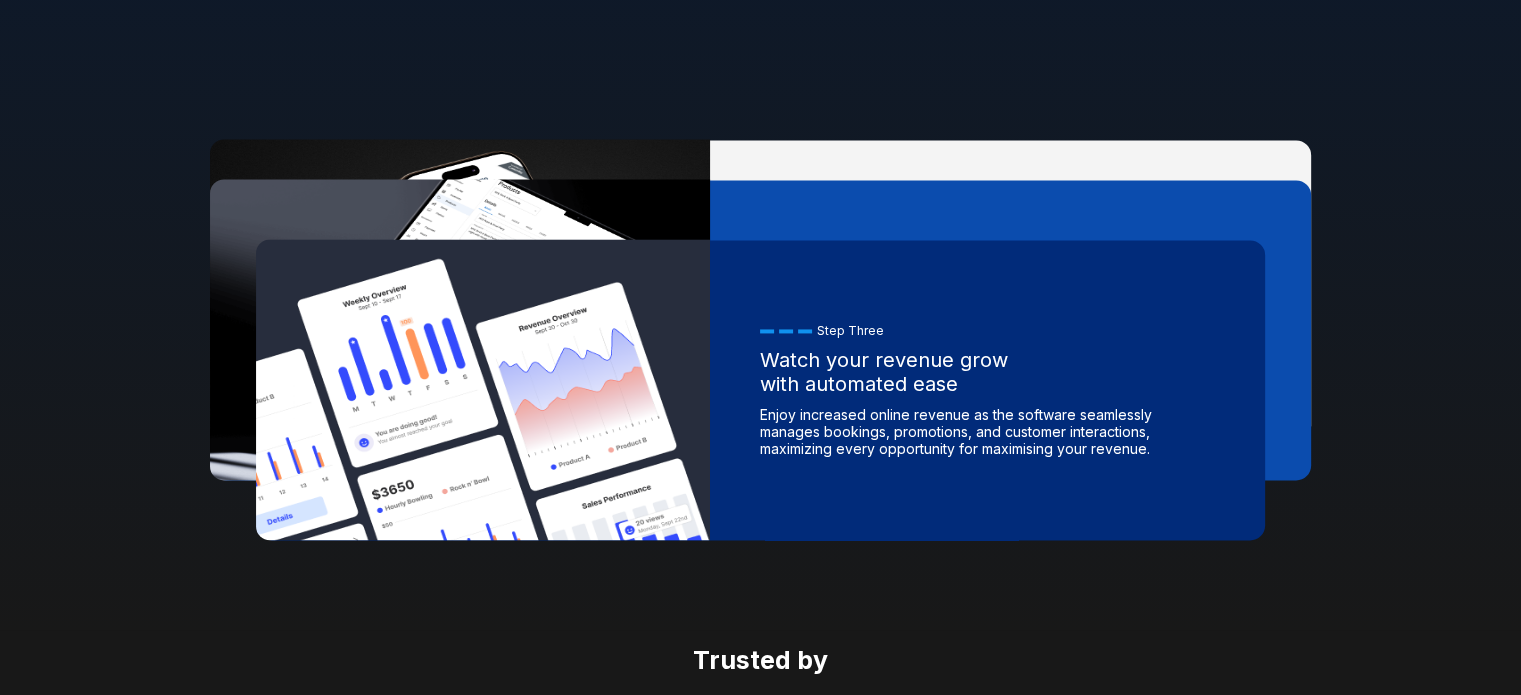 scroll, scrollTop: 2982, scrollLeft: 0, axis: vertical 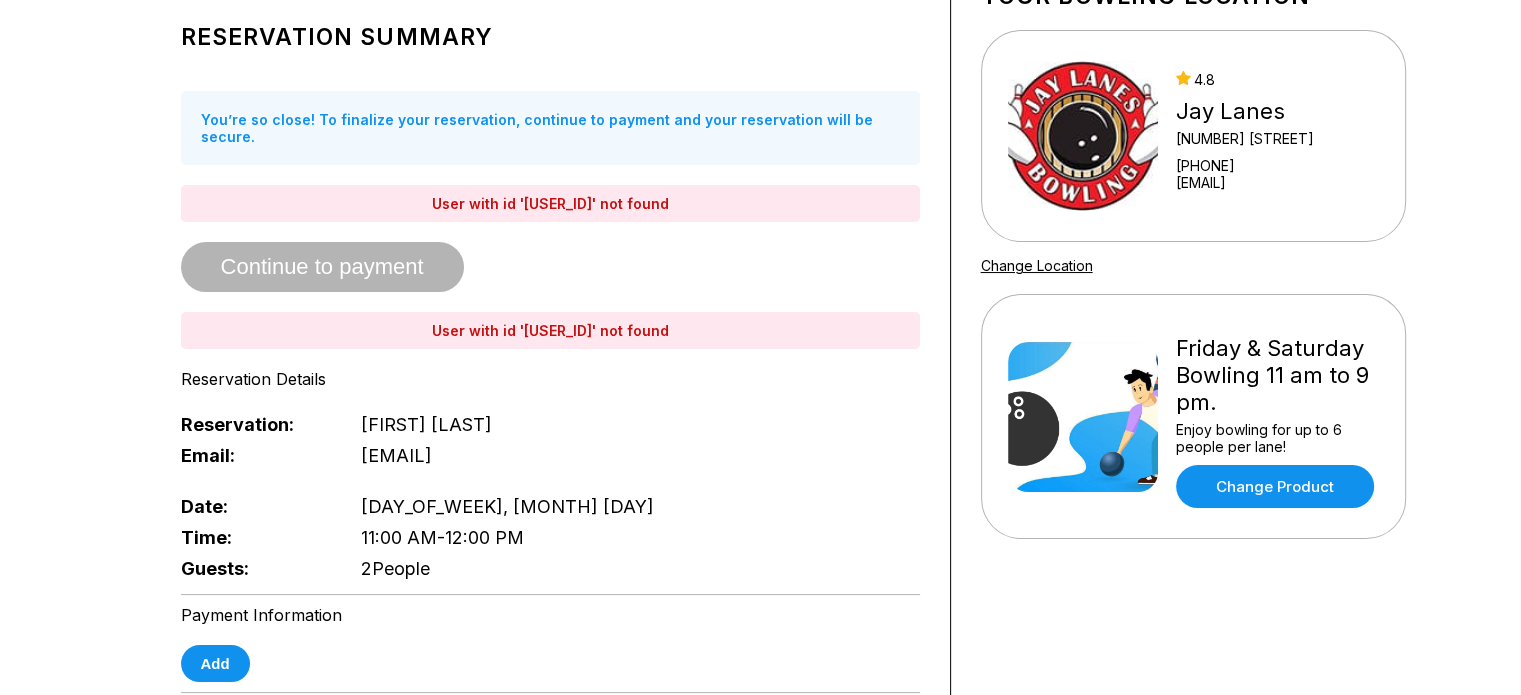 click on "Continue to payment" at bounding box center [322, 268] 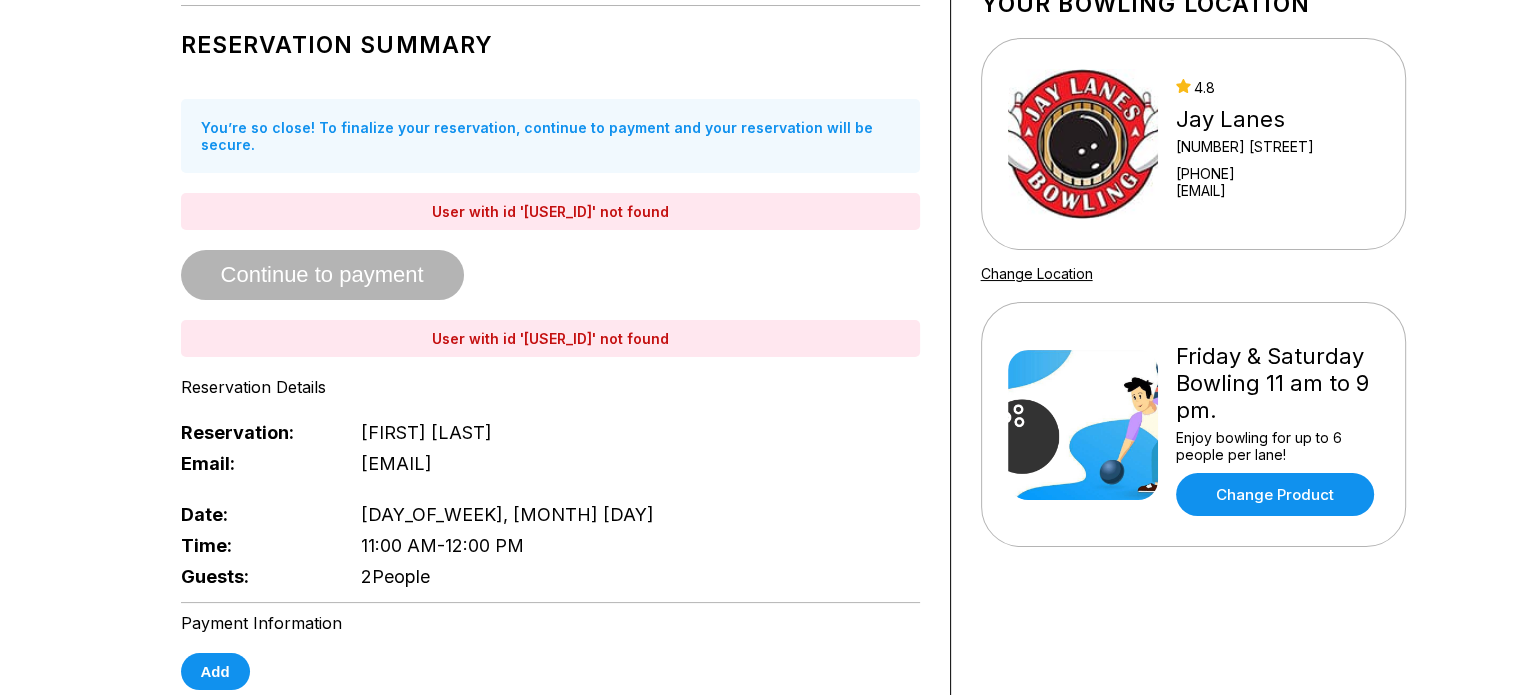 scroll, scrollTop: 148, scrollLeft: 0, axis: vertical 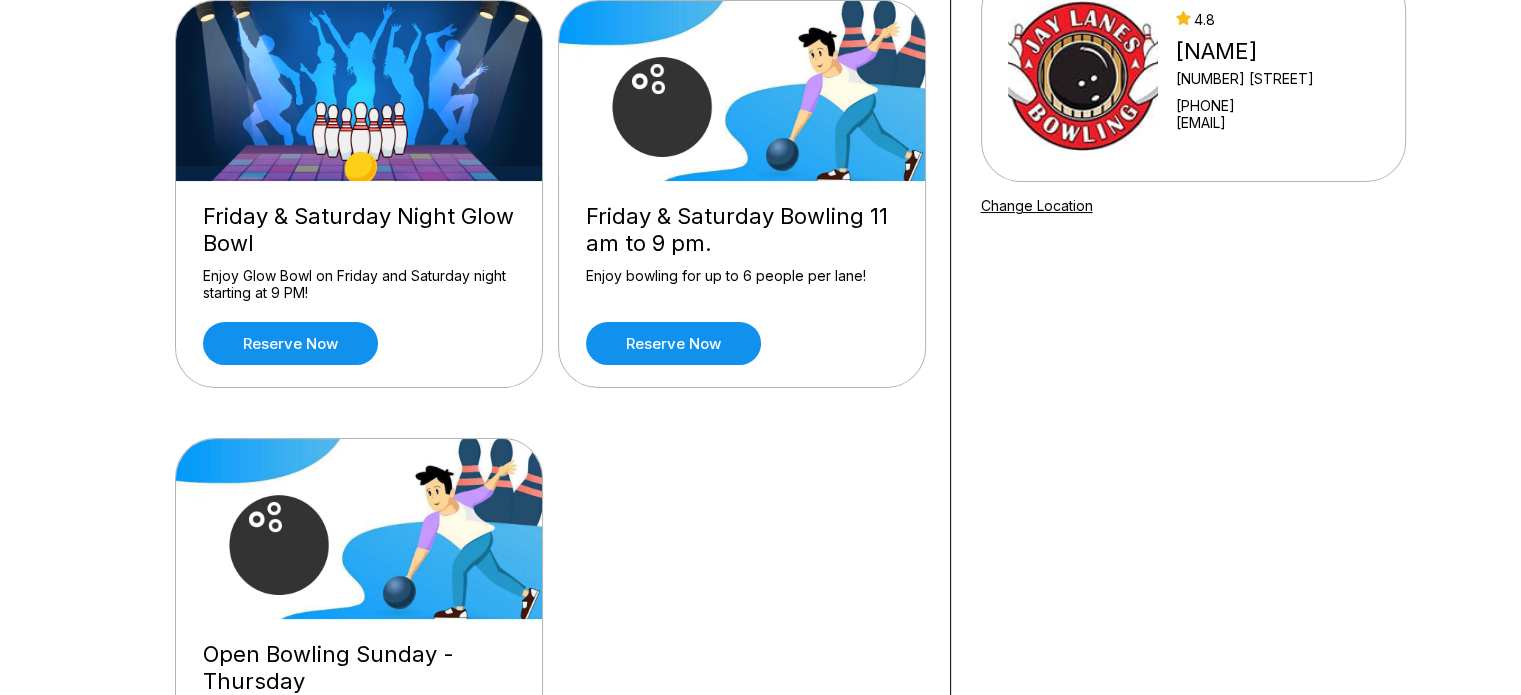 click on "Friday & Saturday Bowling 11 am to 9 pm. Enjoy bowling for up to 6 people per lane! Reserve now" at bounding box center (742, 284) 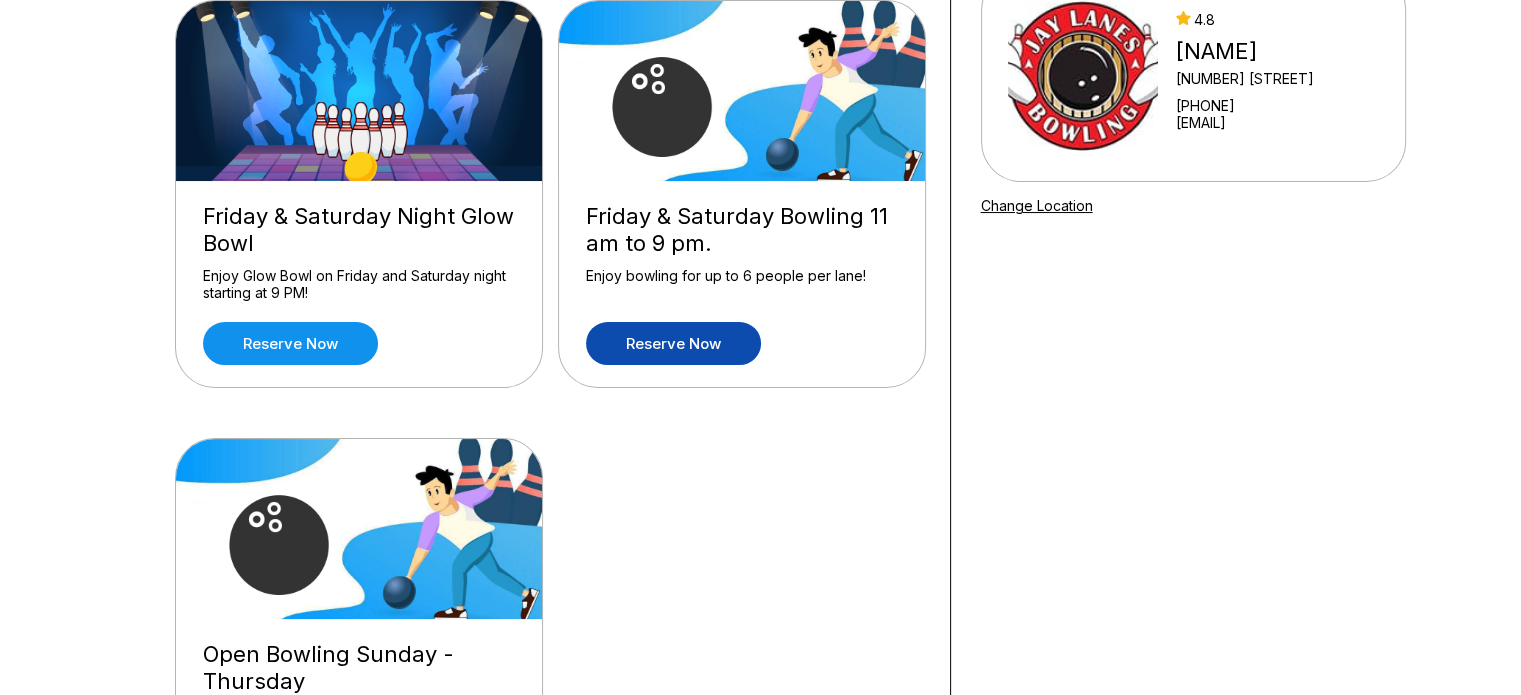 click on "Reserve now" at bounding box center (673, 343) 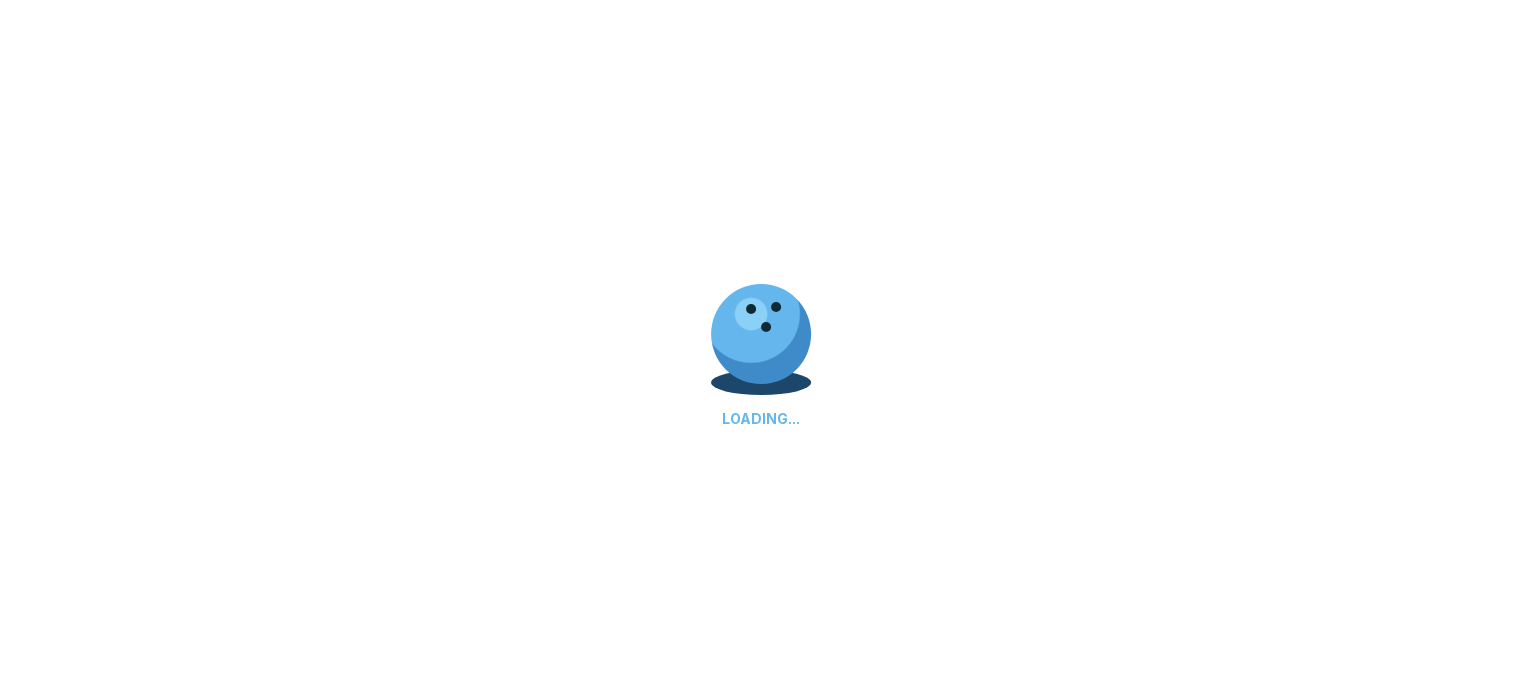 scroll, scrollTop: 0, scrollLeft: 0, axis: both 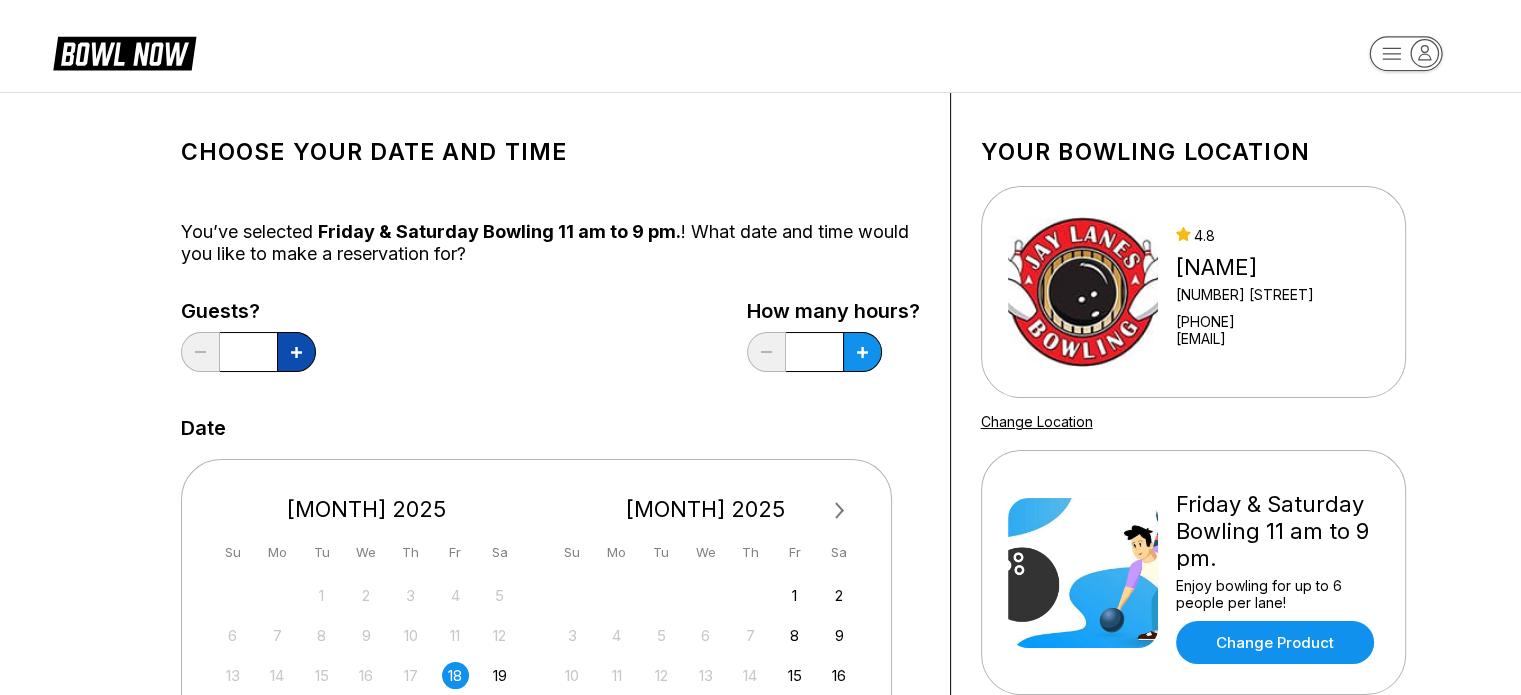 click at bounding box center [296, 352] 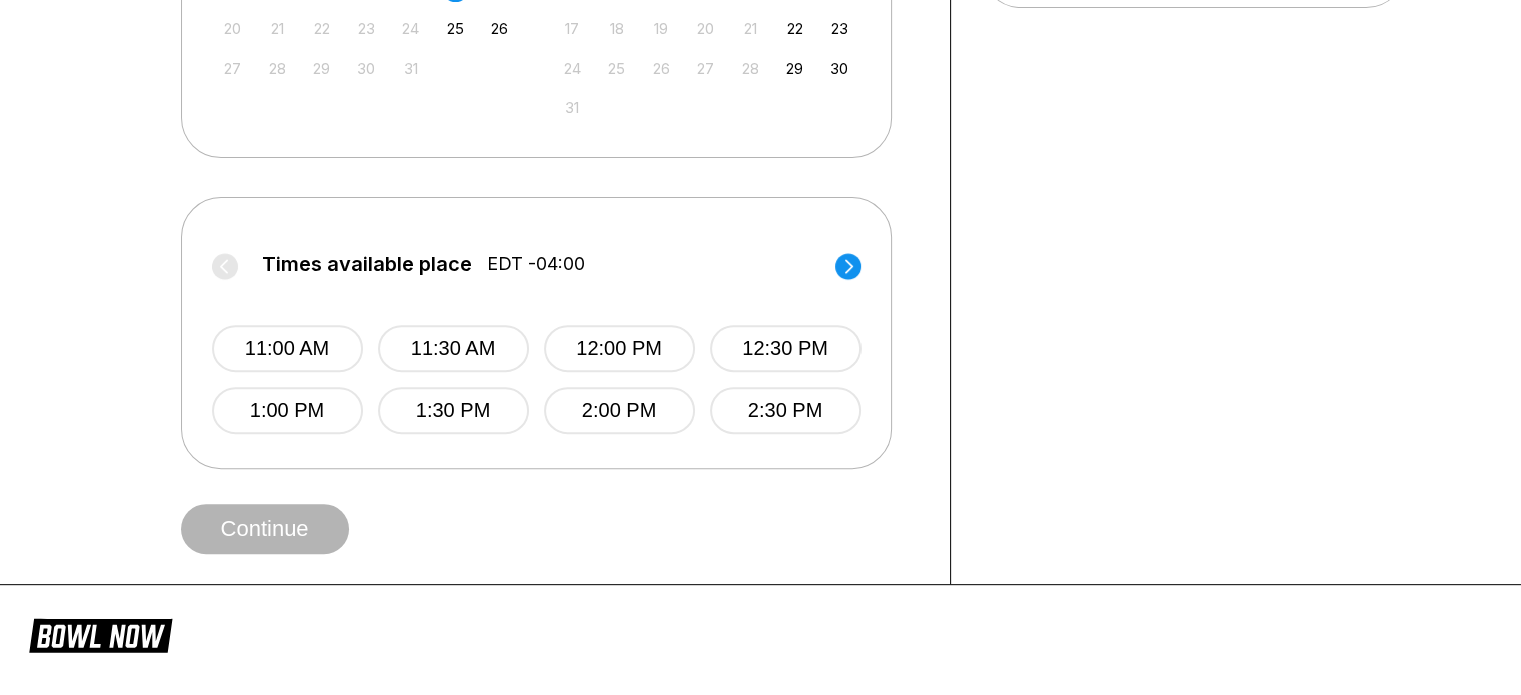 scroll, scrollTop: 686, scrollLeft: 0, axis: vertical 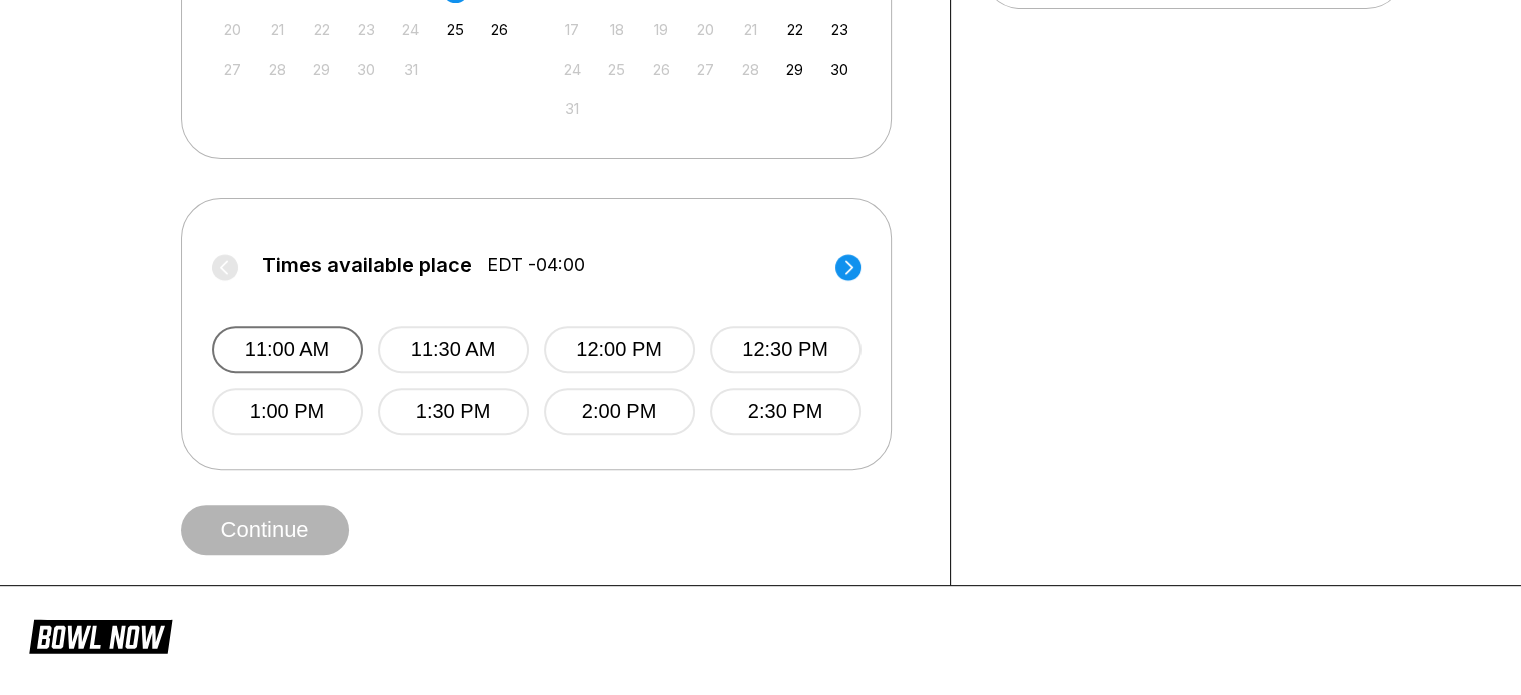 click on "11:00 AM" at bounding box center (287, 349) 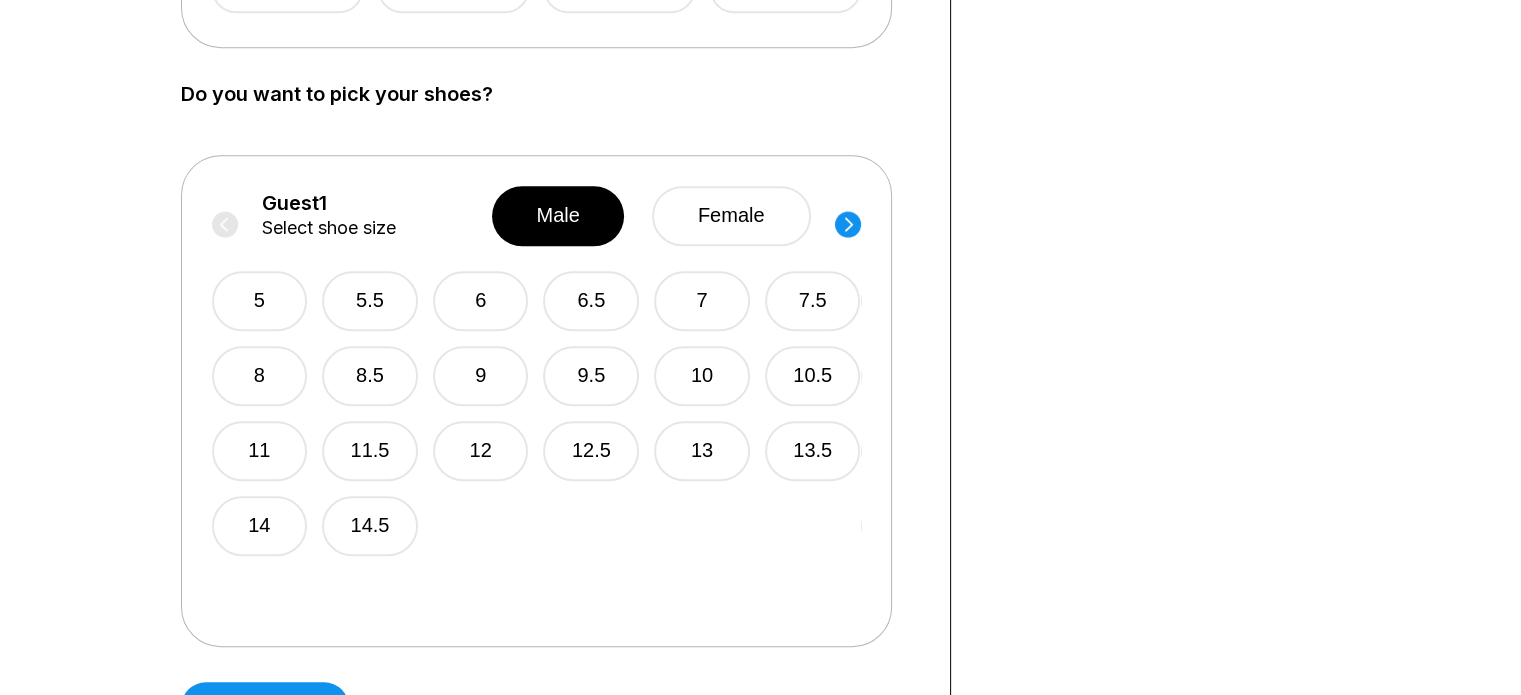 scroll, scrollTop: 1110, scrollLeft: 0, axis: vertical 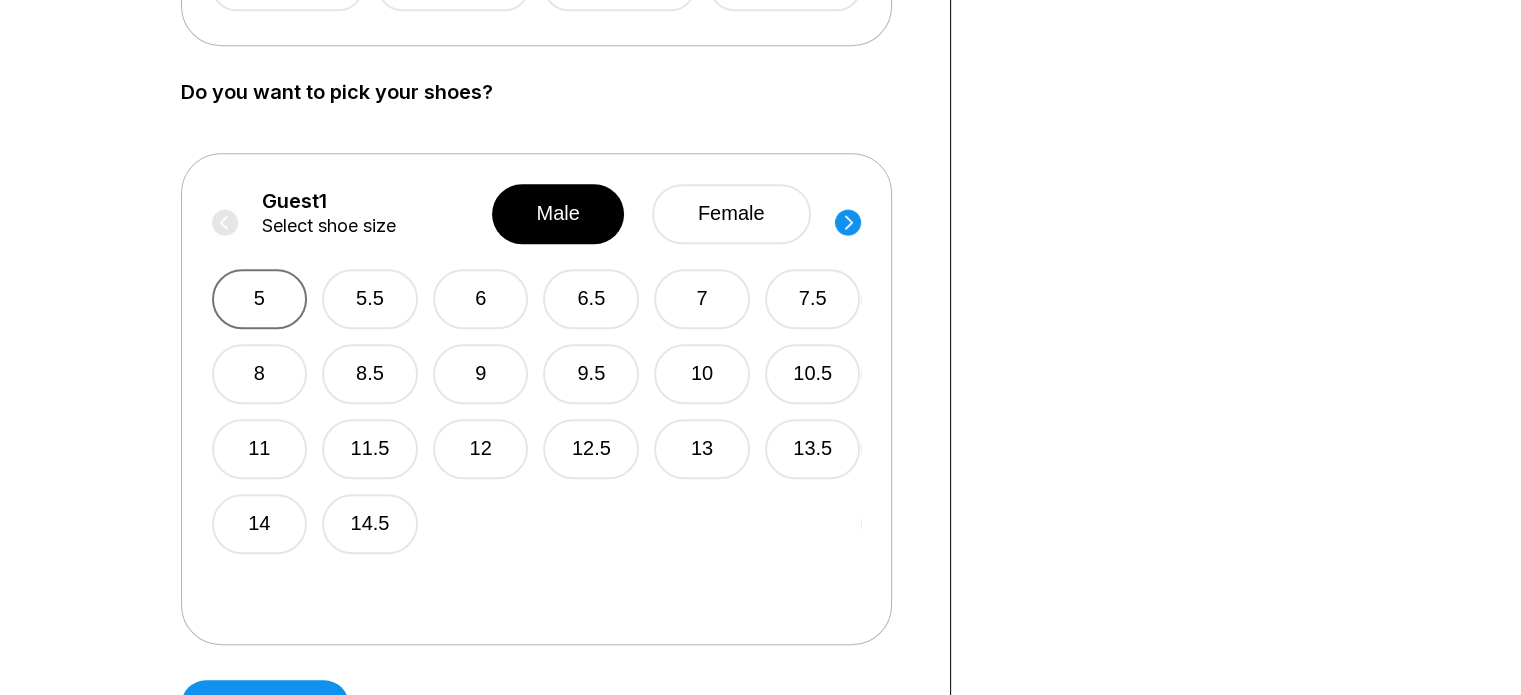 click on "5" at bounding box center (260, 299) 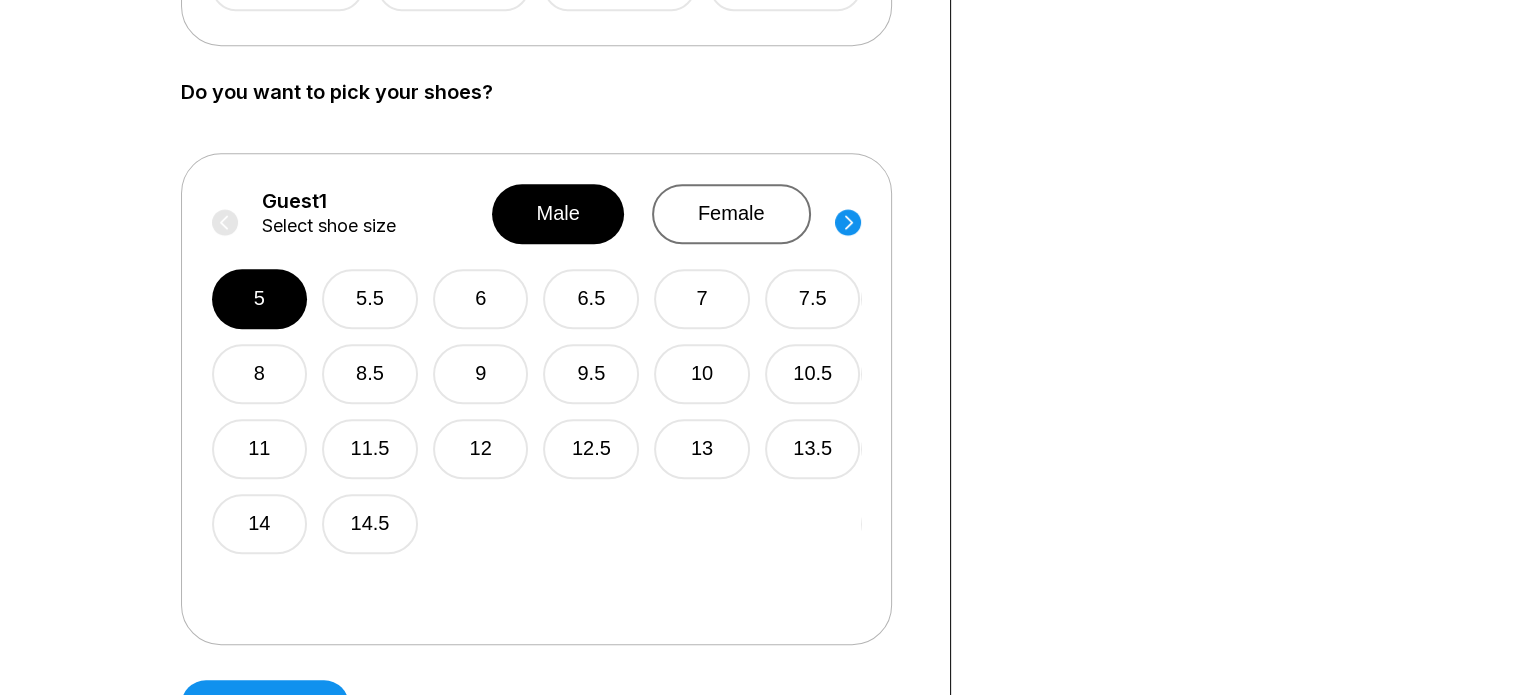 click on "female" at bounding box center [731, 214] 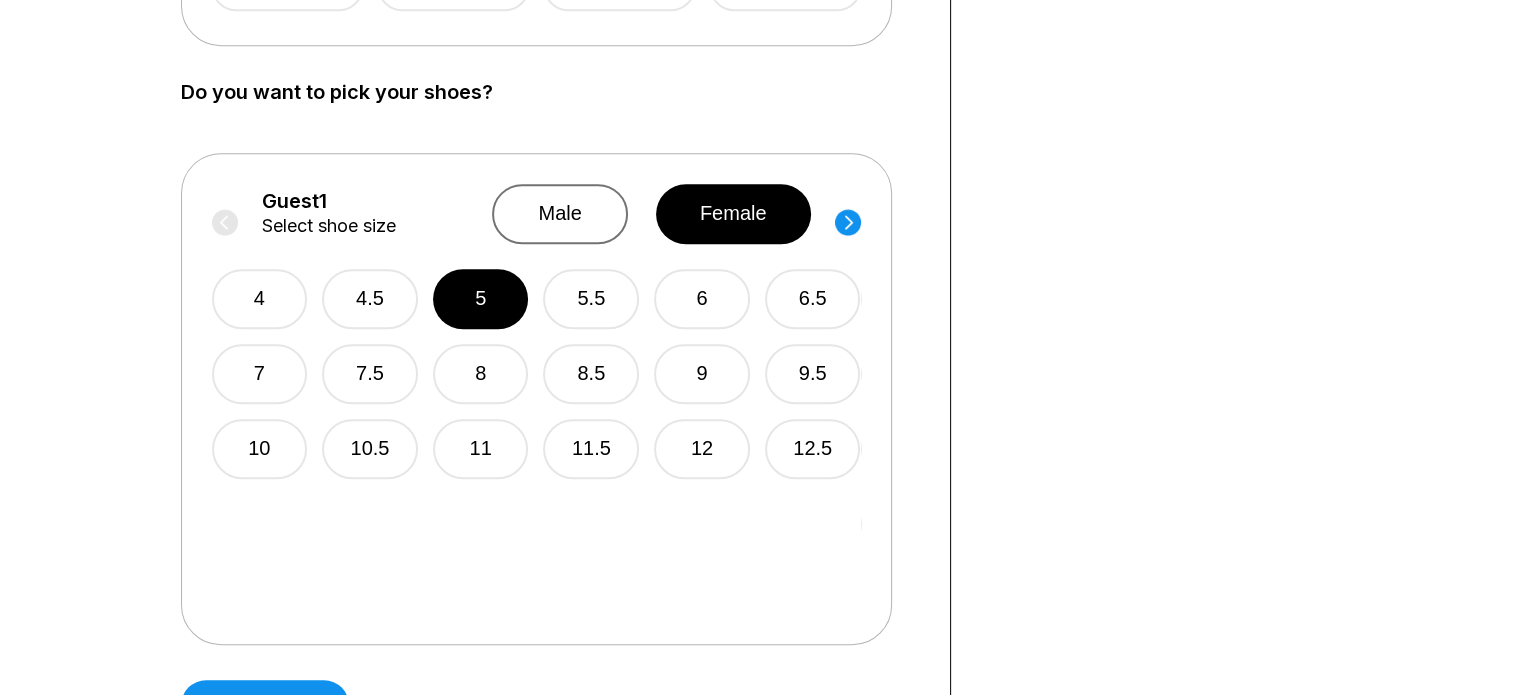 click on "male" at bounding box center (559, 214) 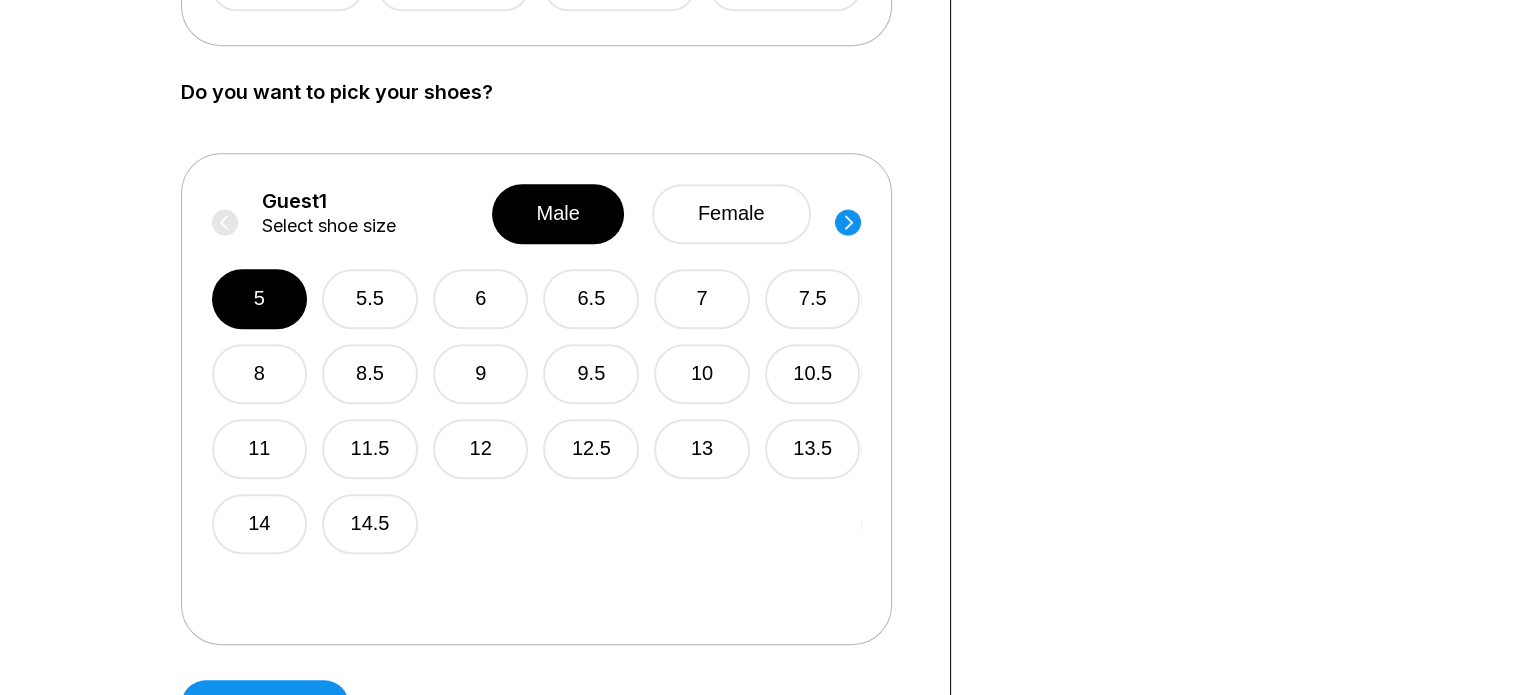 click 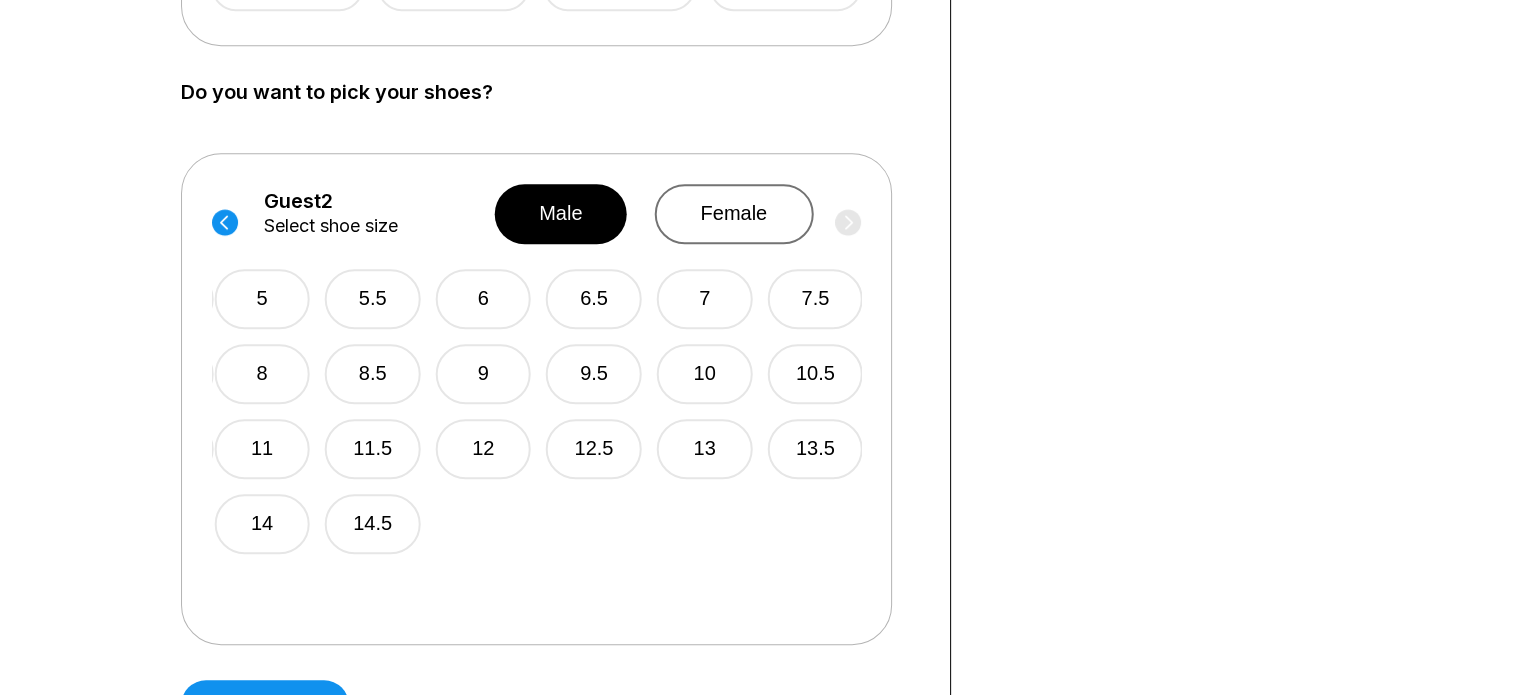 click on "female" at bounding box center [733, 214] 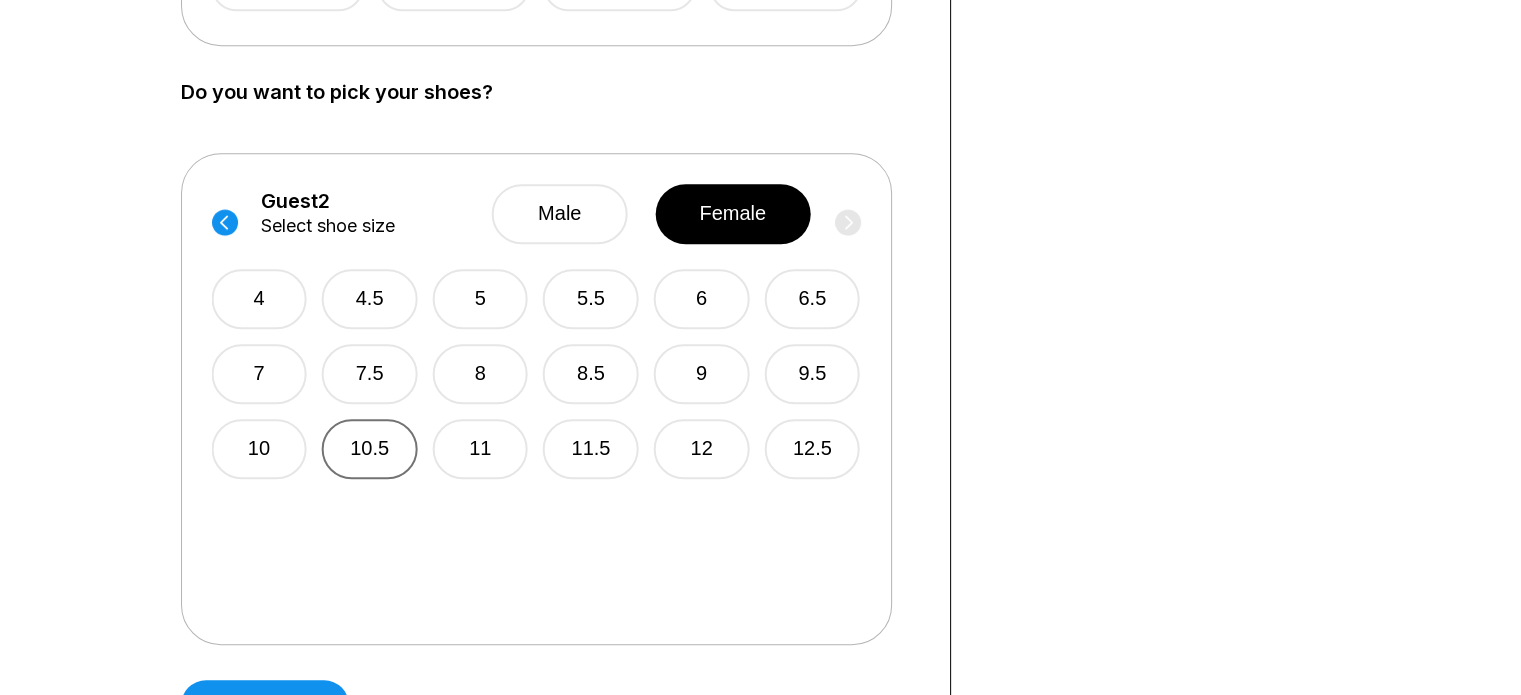 click on "10.5" at bounding box center (370, 449) 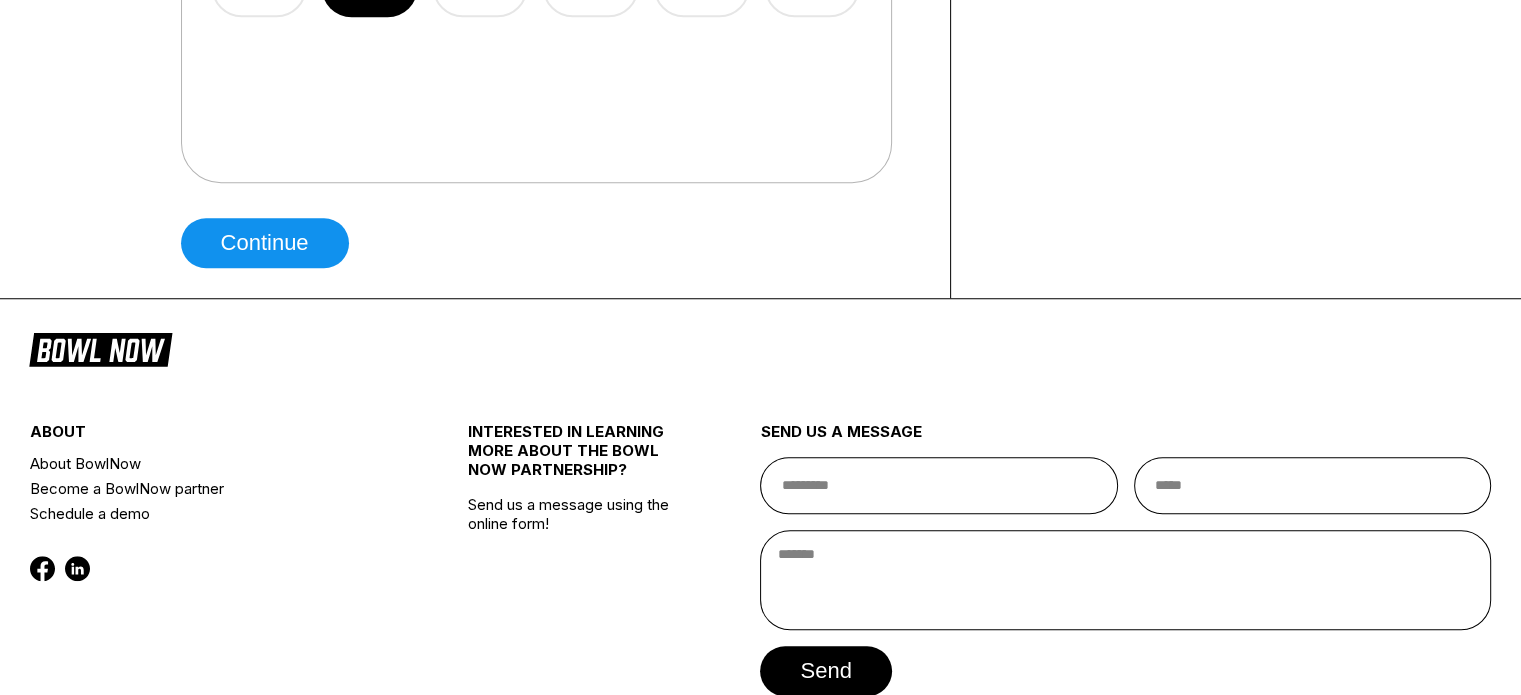 scroll, scrollTop: 1574, scrollLeft: 0, axis: vertical 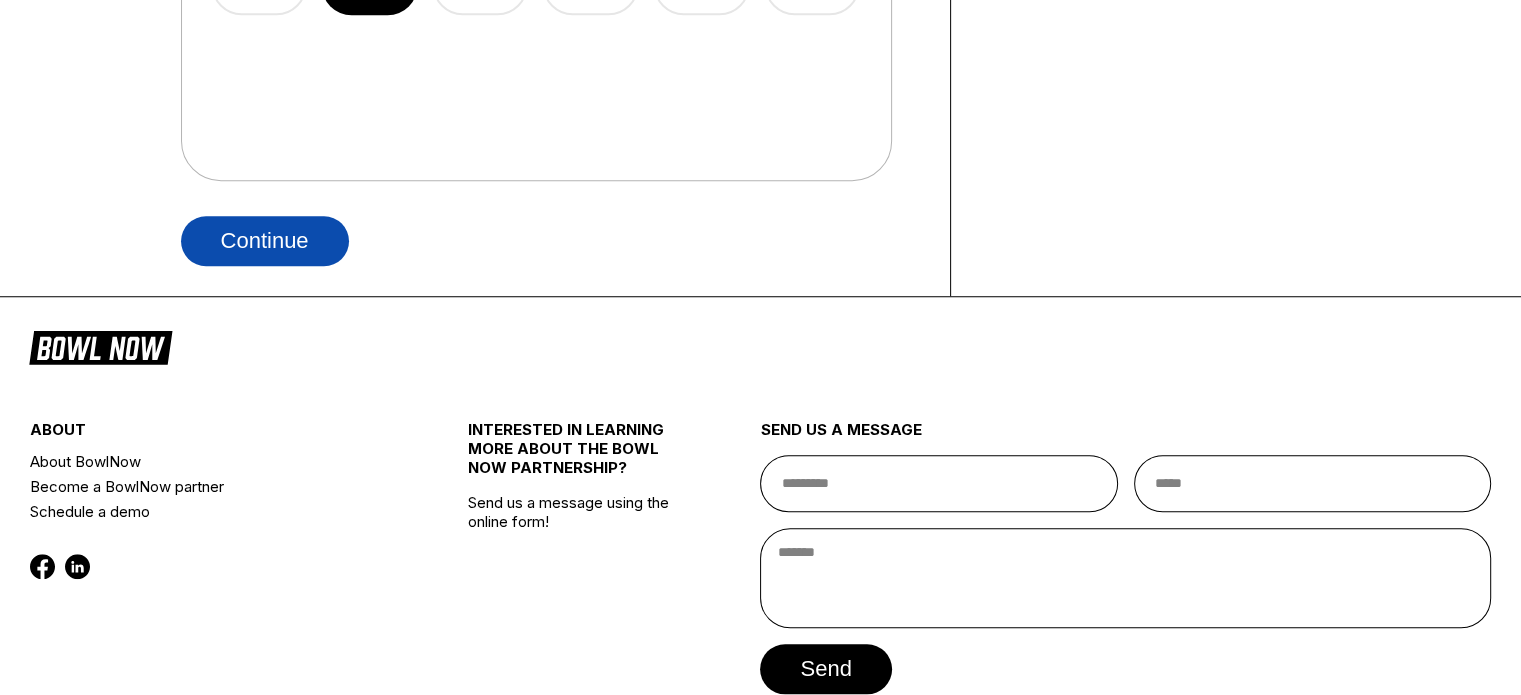 click on "Continue" at bounding box center (265, 241) 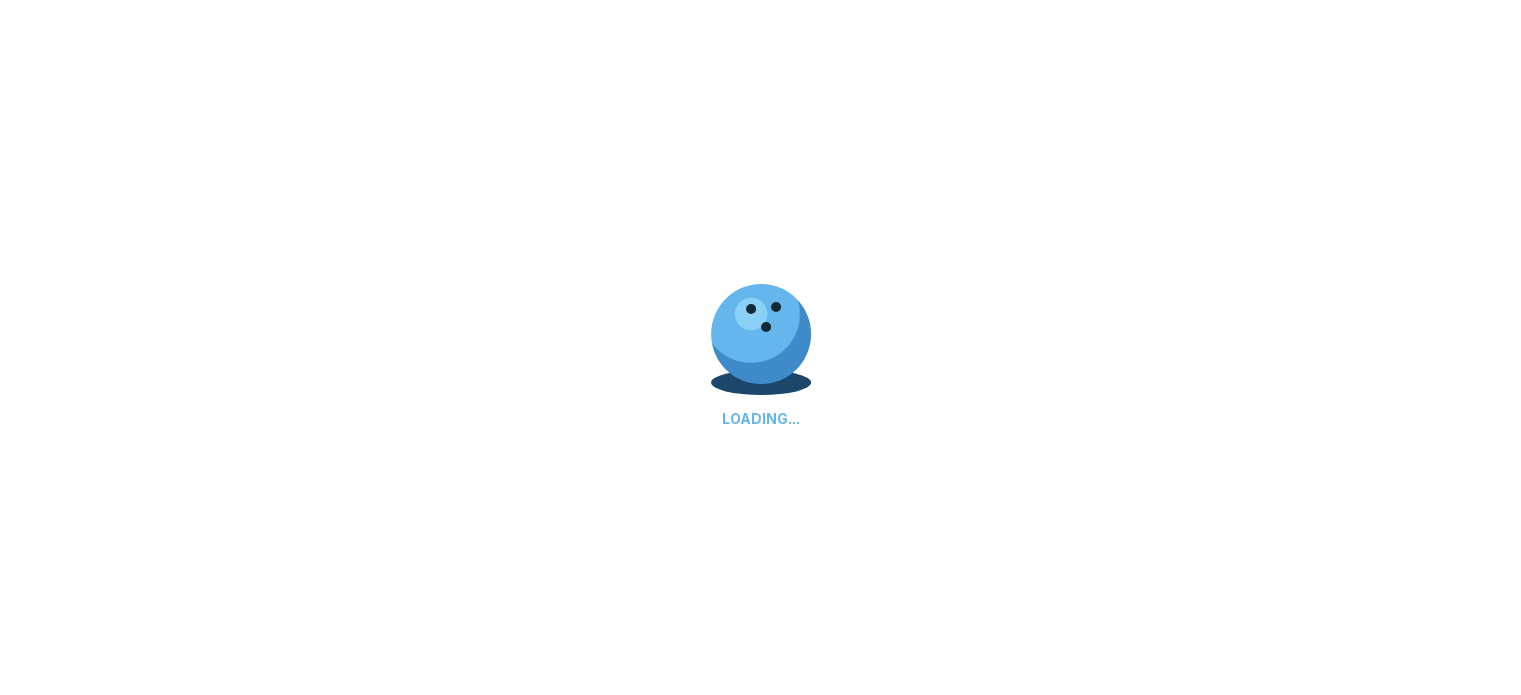 scroll, scrollTop: 0, scrollLeft: 0, axis: both 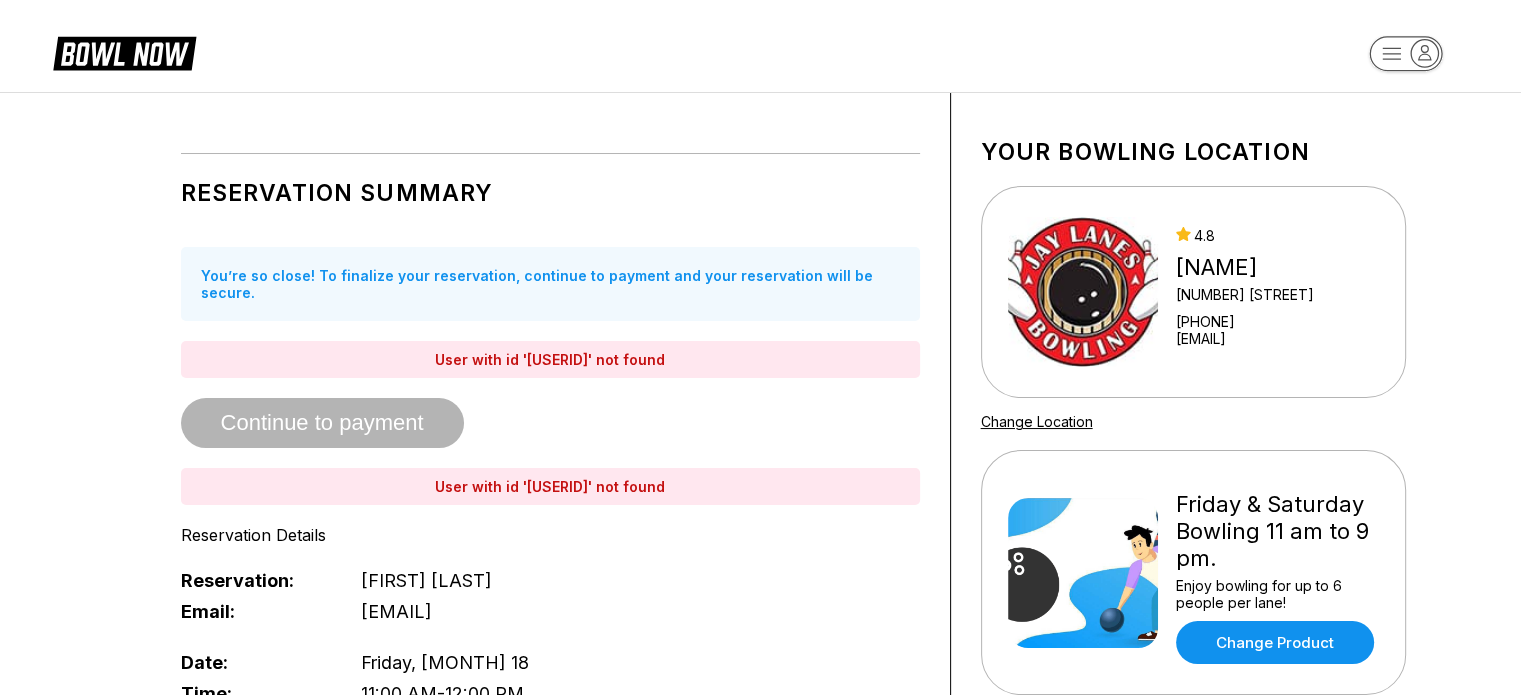 click on "User with id '[USERID]' not found" at bounding box center (550, 359) 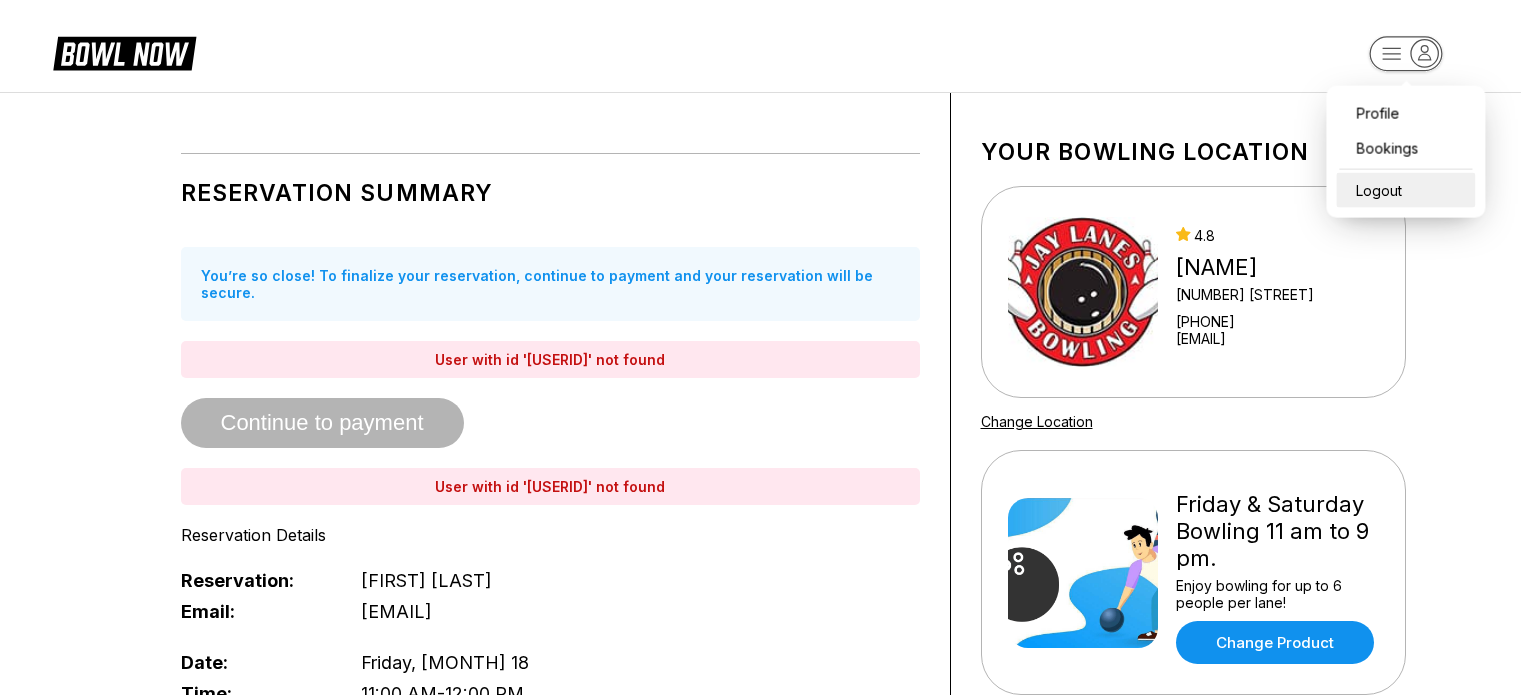click on "Logout" at bounding box center [1405, 190] 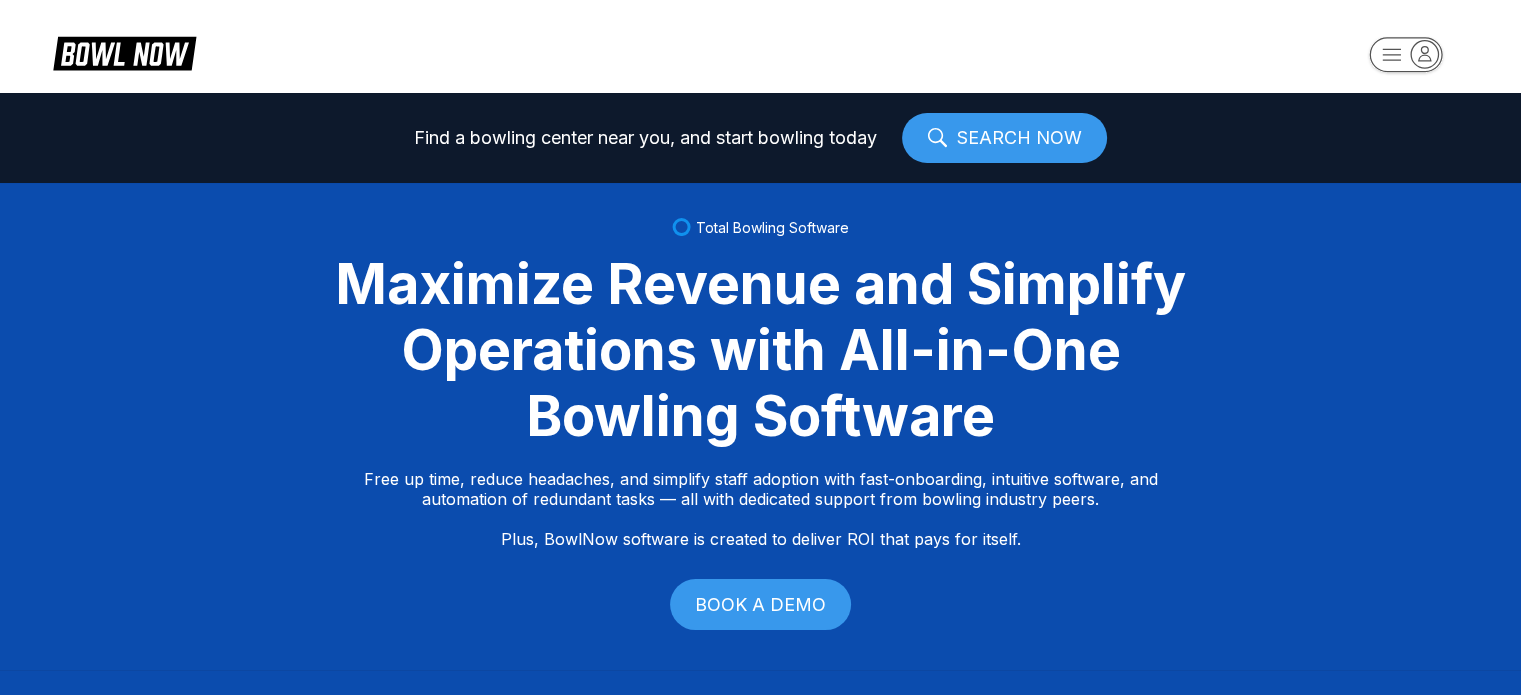 select on "**" 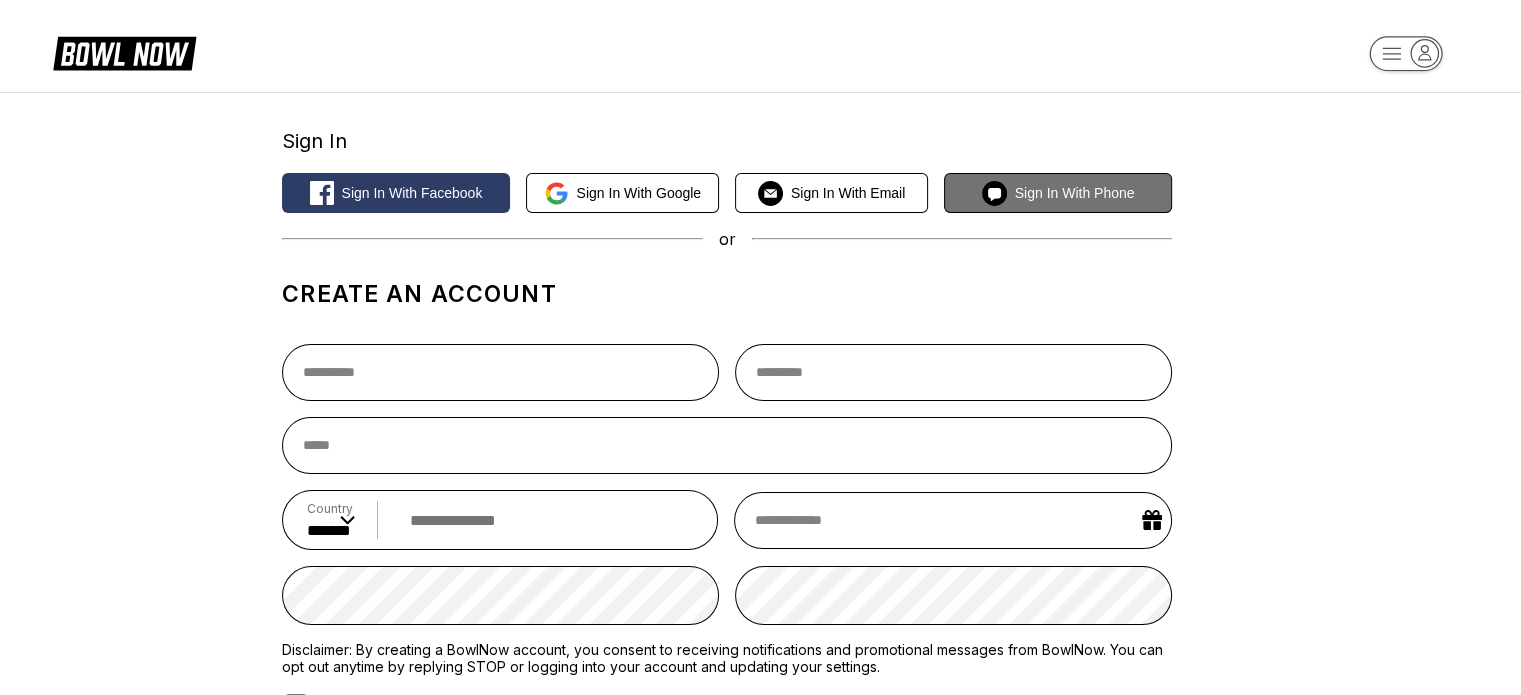 click 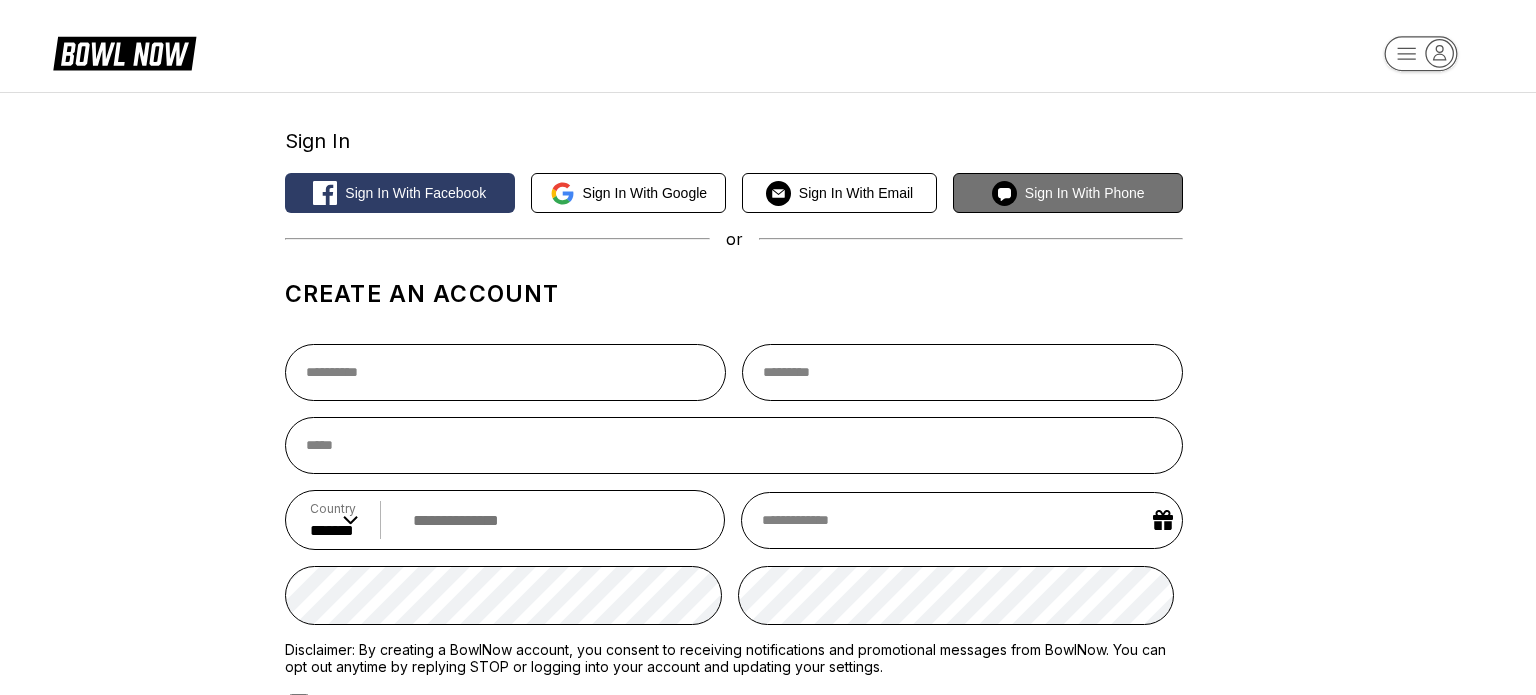 select on "**" 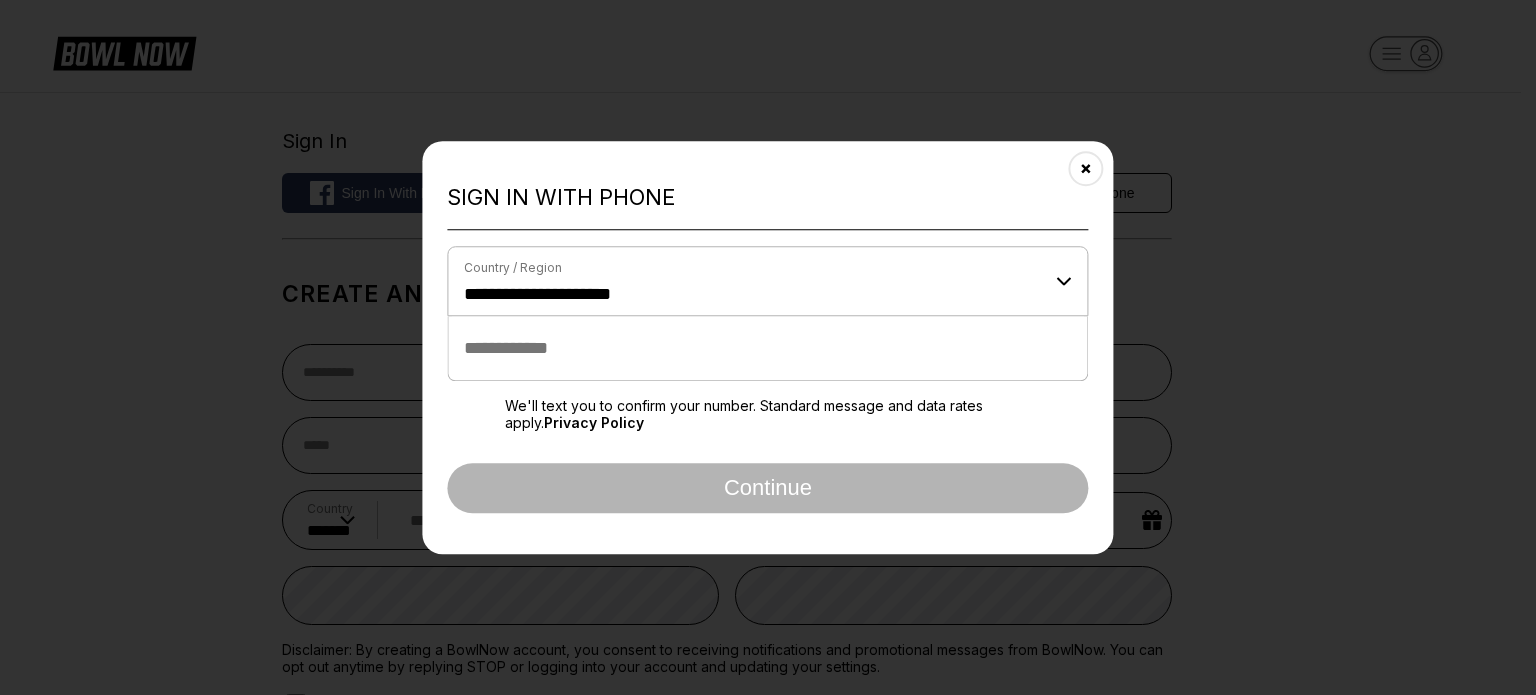 click at bounding box center [767, 348] 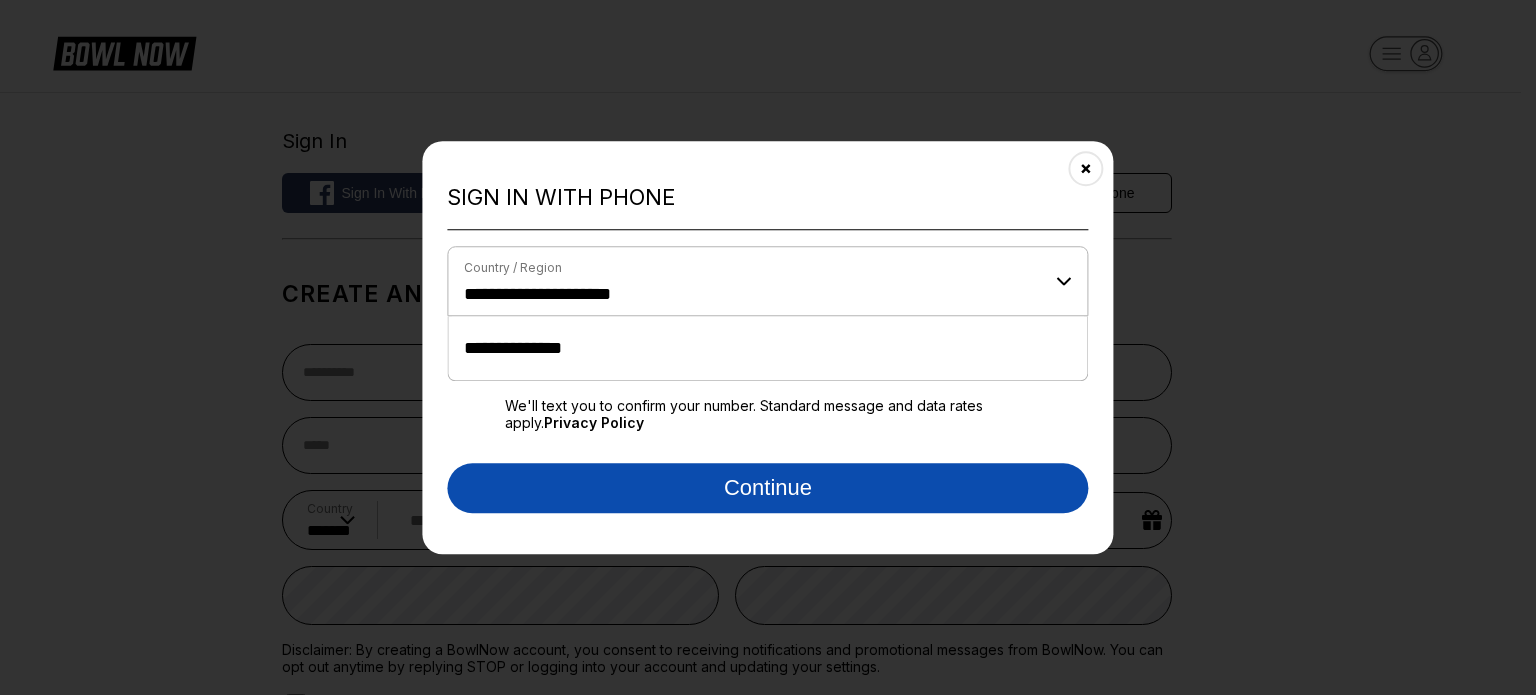 type on "**********" 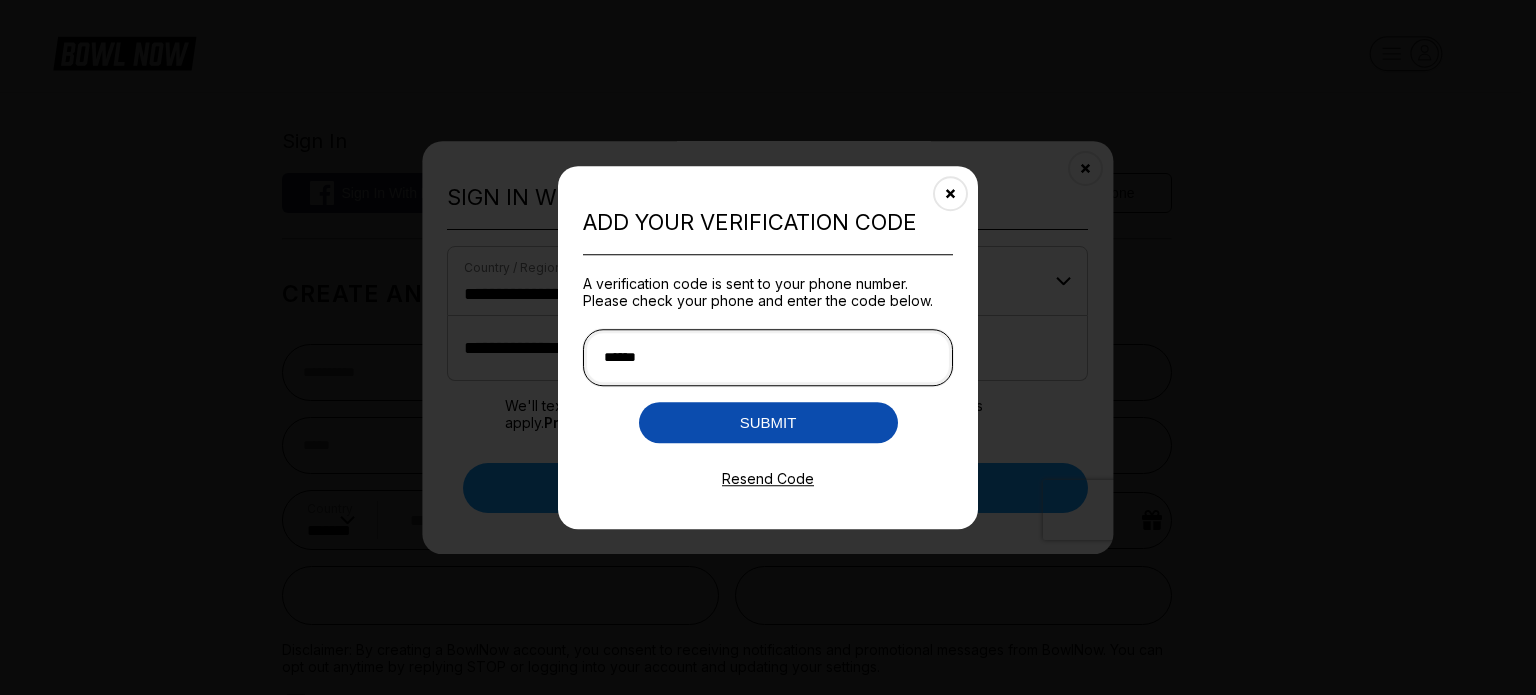 type on "******" 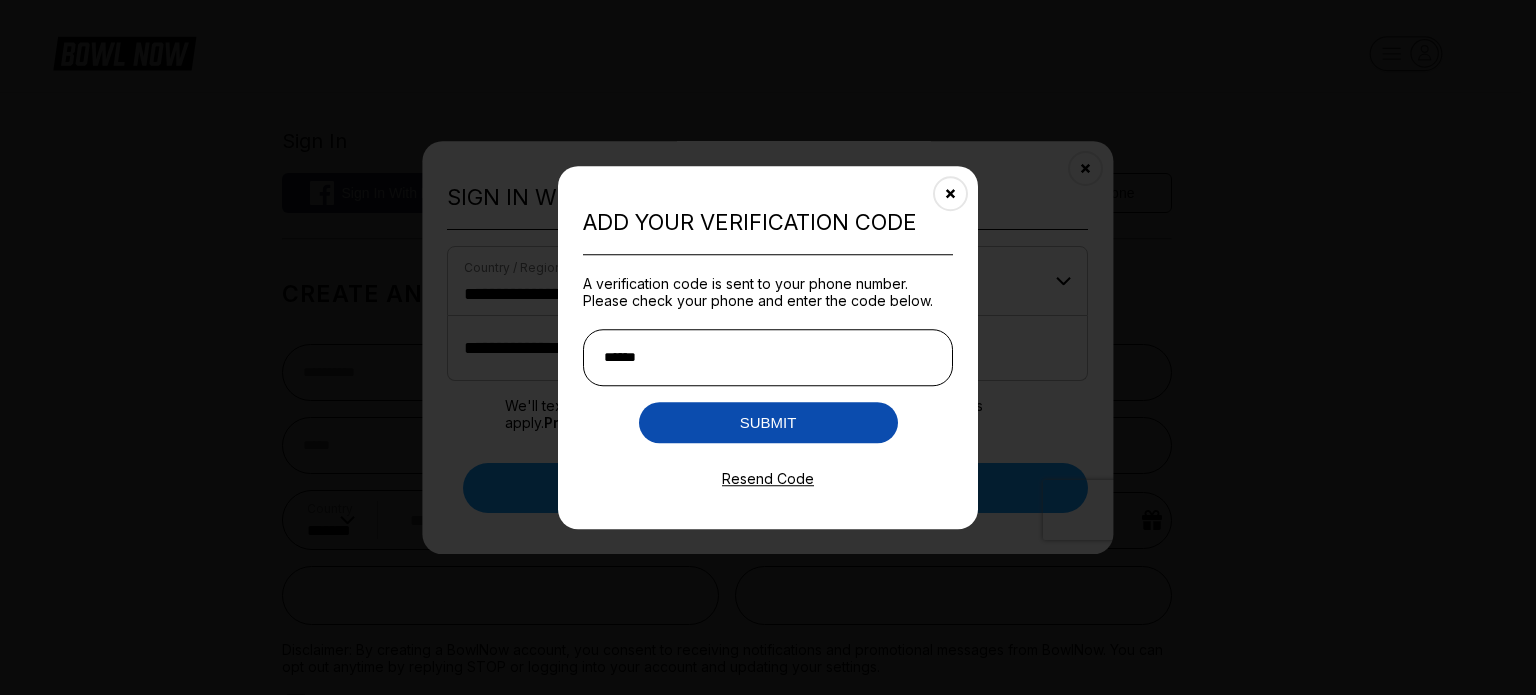 click on "Submit" at bounding box center [768, 422] 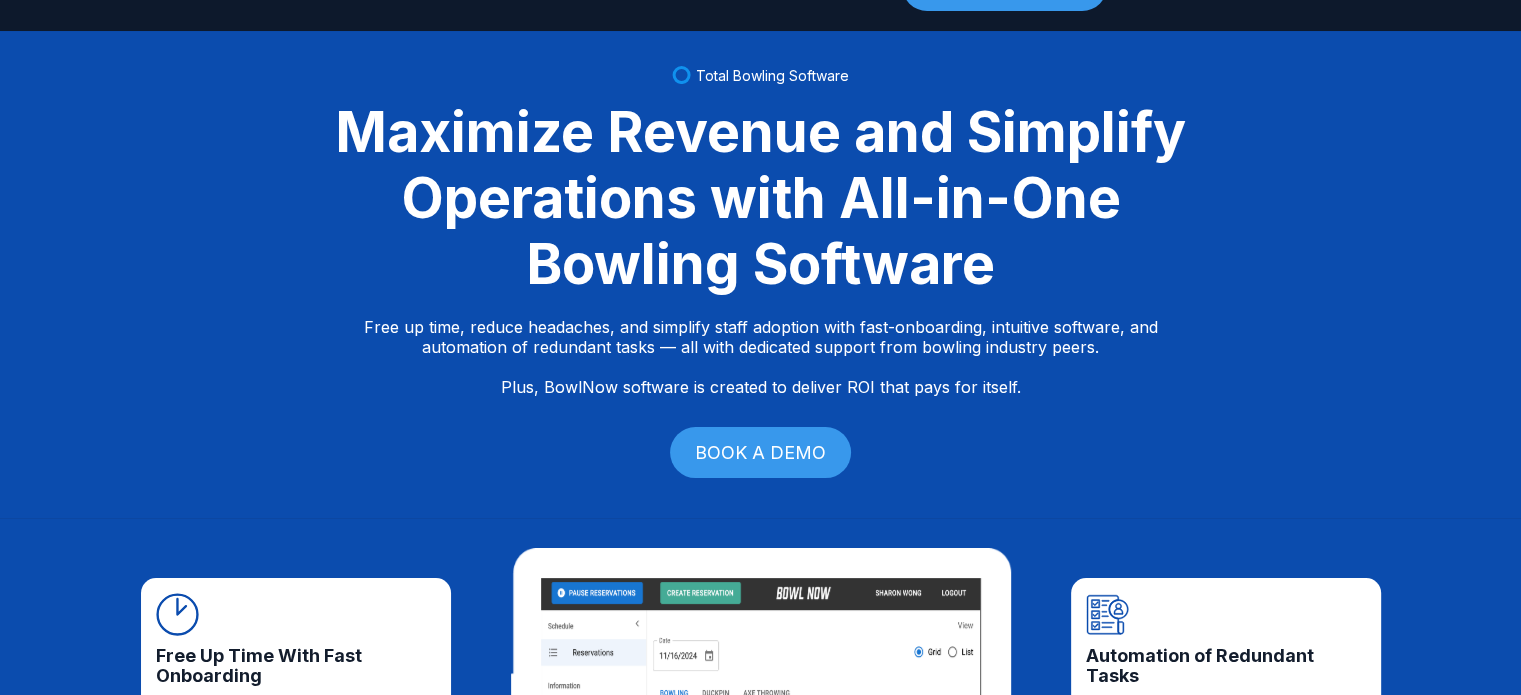 scroll, scrollTop: 0, scrollLeft: 0, axis: both 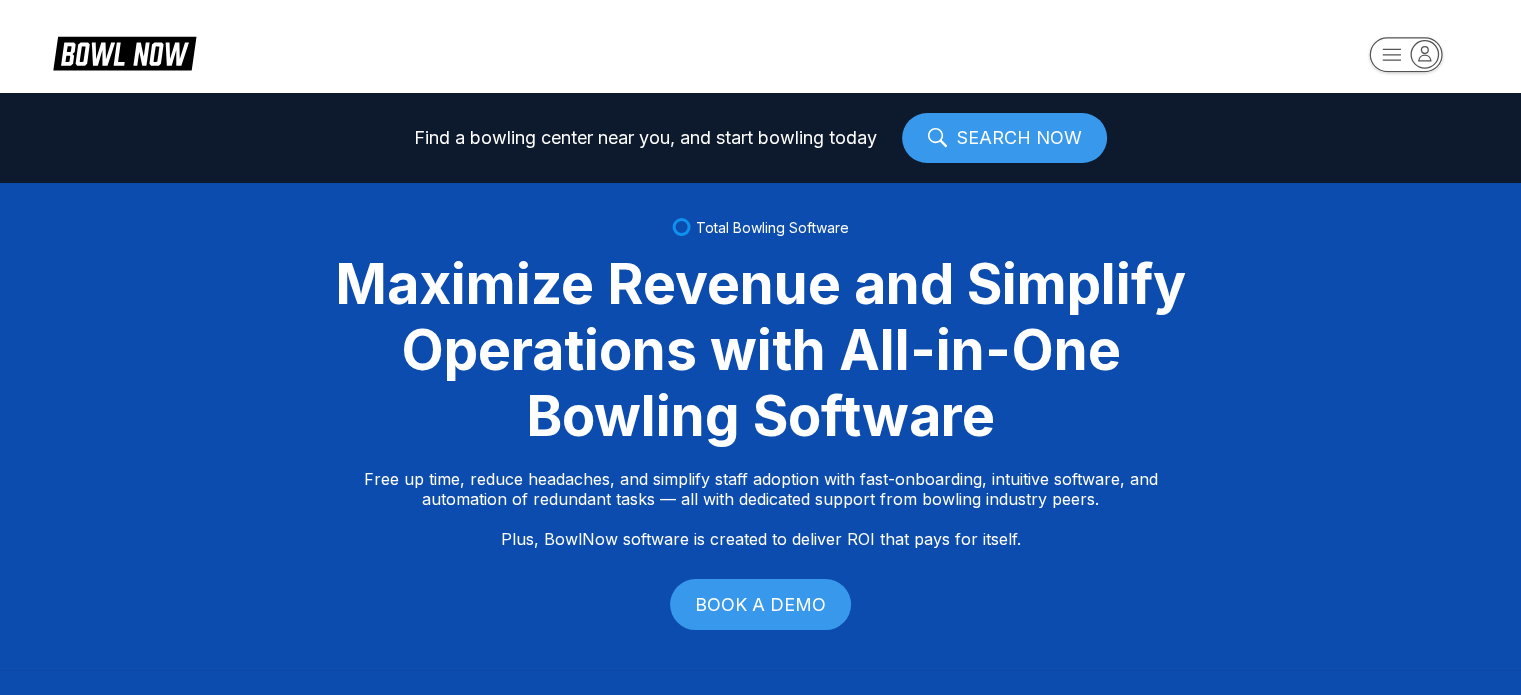 click on "Find a bowling center near you, and start bowling today SEARCH NOW Total Bowling Software Maximize Revenue and Simplify Operations with All-in-One Bowling Software Free up time, reduce headaches, and simplify staff adoption with fast-onboarding, intuitive software, and  automation of redundant tasks — all with dedicated support from bowling industry peers. Plus, BowlNow software is created to deliver ROI that pays for itself. BOOK A DEMO Free Up Time With Fast Onboarding We know time is critical, so we’ve streamlined our onboarding process to be fast and hassle-free. Even better, you’ll have on-demand, hands-on support from bowling industry peers. Intuitive Software to Simplify Staff Adoption Our platform is built to be intuitive, modern, and easy-to-use, ensuring your staff can quickly adopt and stay focused on what matters most—delivering an exceptional customer experience. Automation of Redundant Tasks By automating tedious, time-consuming tasks we streamline your operations and boost efficiency." at bounding box center [760, 347] 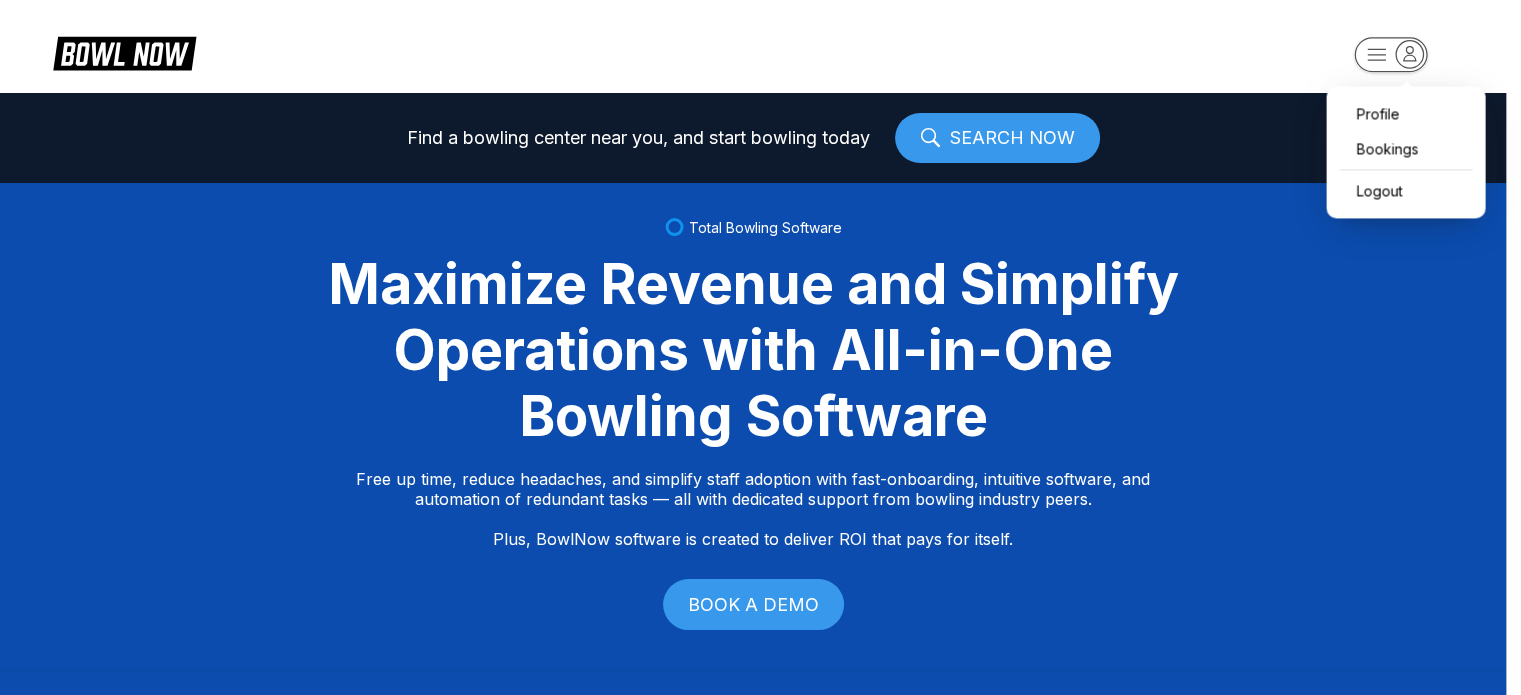 click on "Profile Bookings Logout Find a bowling center near you, and start bowling today SEARCH NOW Total Bowling Software Maximize Revenue and Simplify Operations with All-in-One Bowling Software Free up time, reduce headaches, and simplify staff adoption with fast-onboarding, intuitive software, and  automation of redundant tasks — all with dedicated support from bowling industry peers. Plus, BowlNow software is created to deliver ROI that pays for itself. BOOK A DEMO Free Up Time With Fast Onboarding We know time is critical, so we’ve streamlined our onboarding process to be fast and hassle-free. Even better, you’ll have on-demand, hands-on support from bowling industry peers. Intuitive Software to Simplify Staff Adoption Our platform is built to be intuitive, modern, and easy-to-use, ensuring your staff can quickly adopt and stay focused on what matters most—delivering an exceptional customer experience. Automation of Redundant Tasks Created to Deliver ROI That Pays for Itself Fast Track Step One Step Two" at bounding box center (760, 347) 